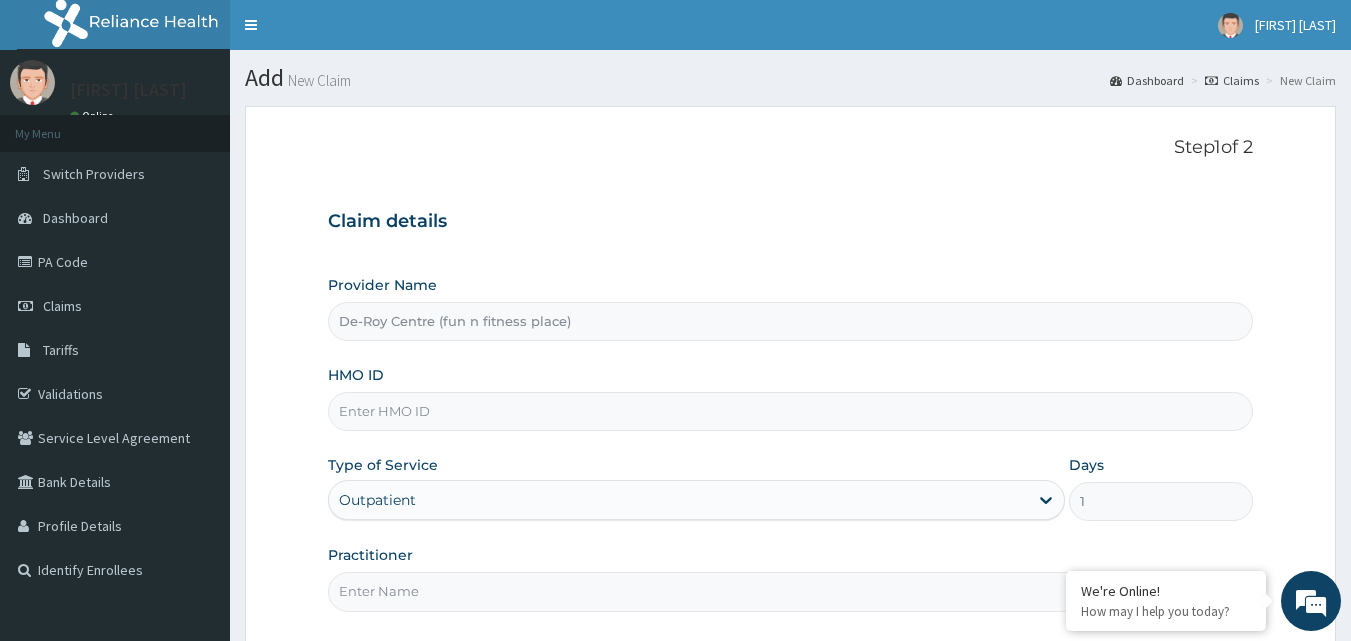 scroll, scrollTop: 0, scrollLeft: 0, axis: both 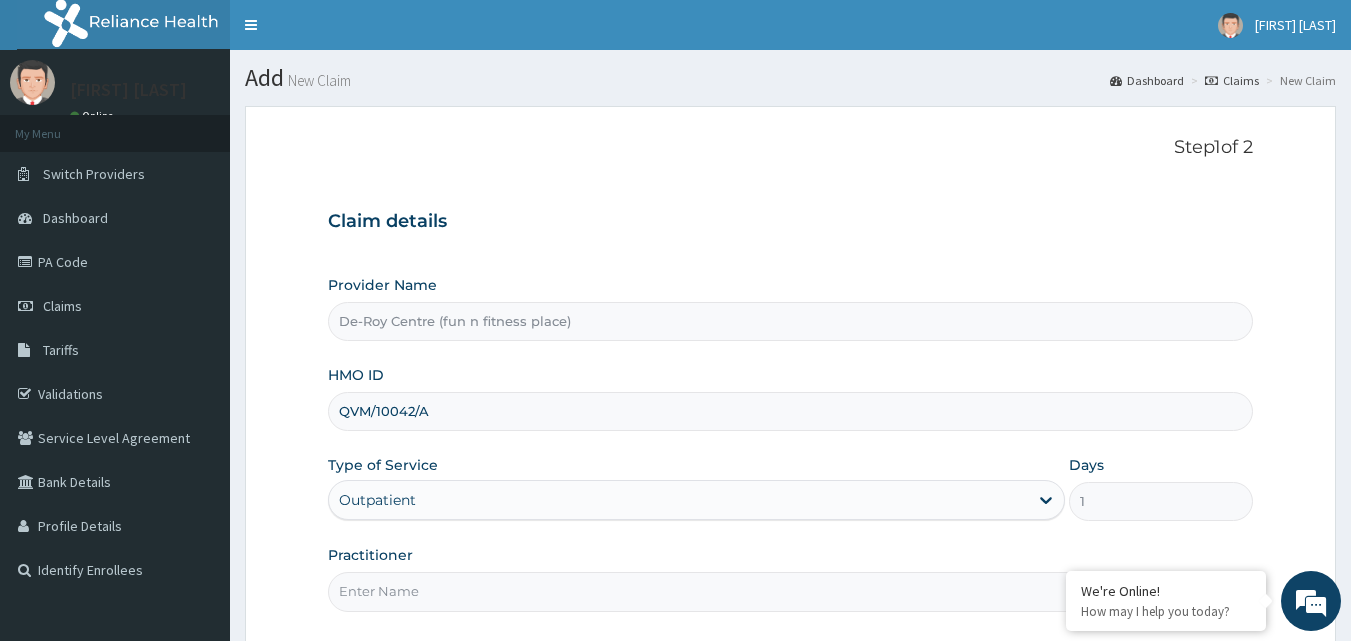 type on "QVM/10042/A" 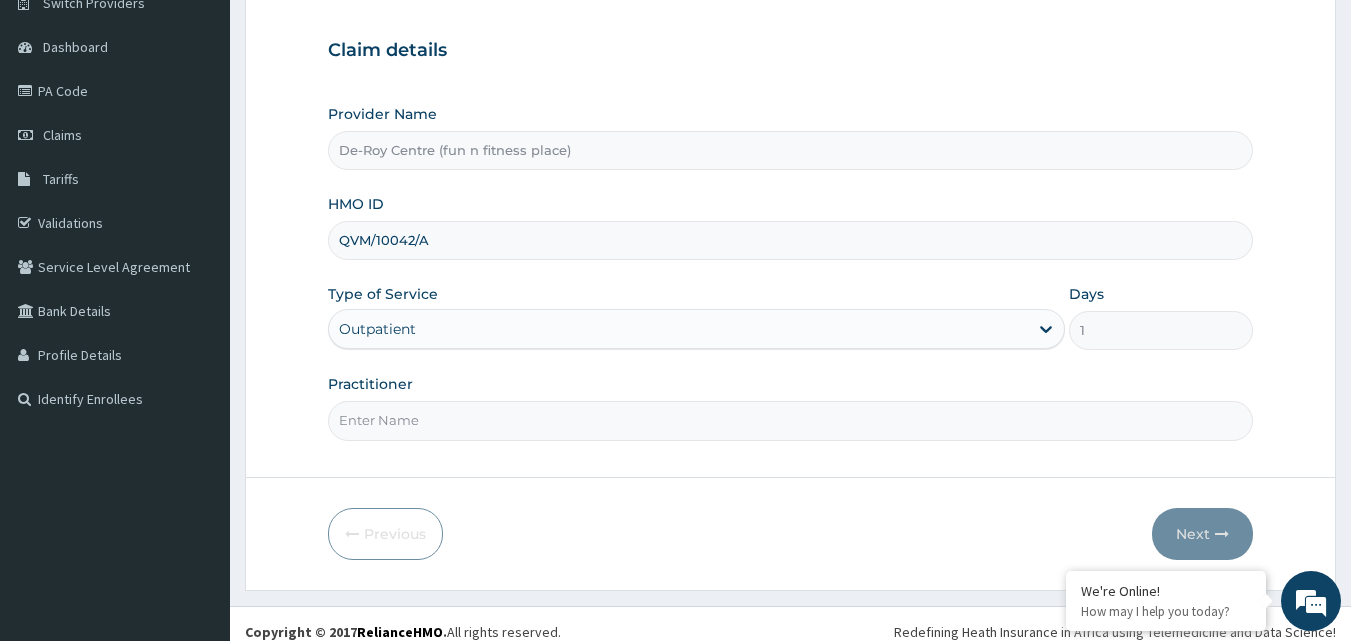 scroll, scrollTop: 187, scrollLeft: 0, axis: vertical 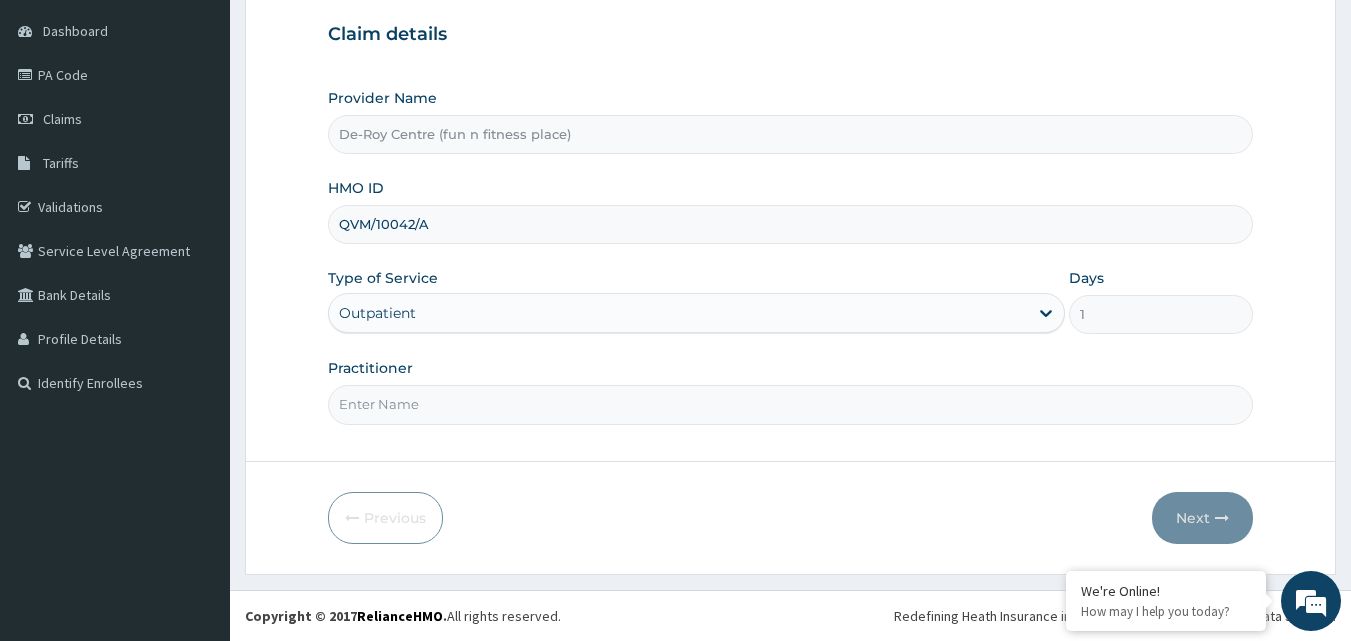click on "Practitioner" at bounding box center [791, 404] 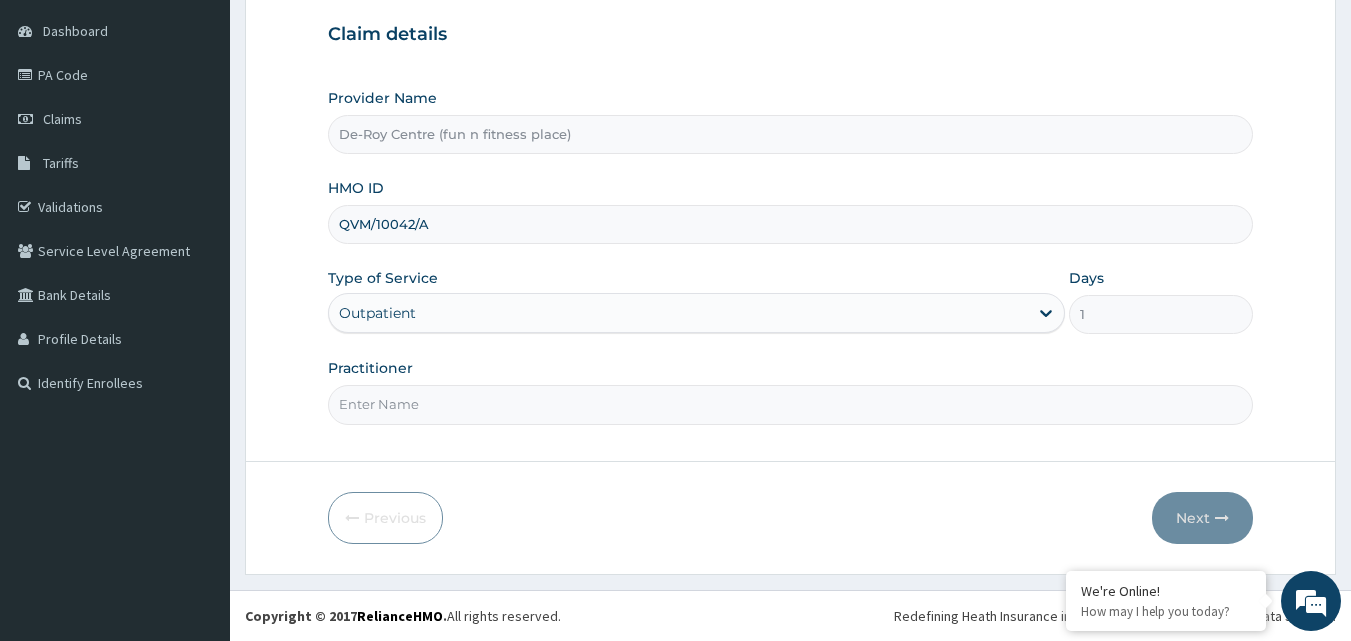 type on "De [LAST] gym" 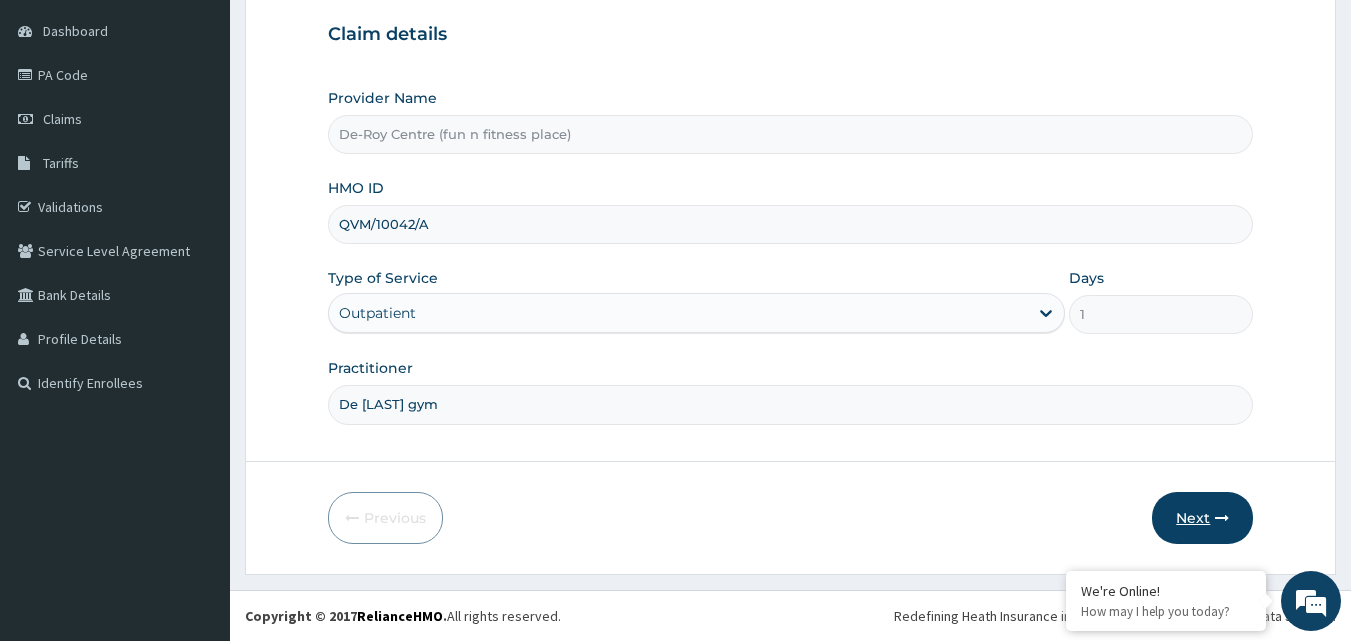 click on "Next" at bounding box center [1202, 518] 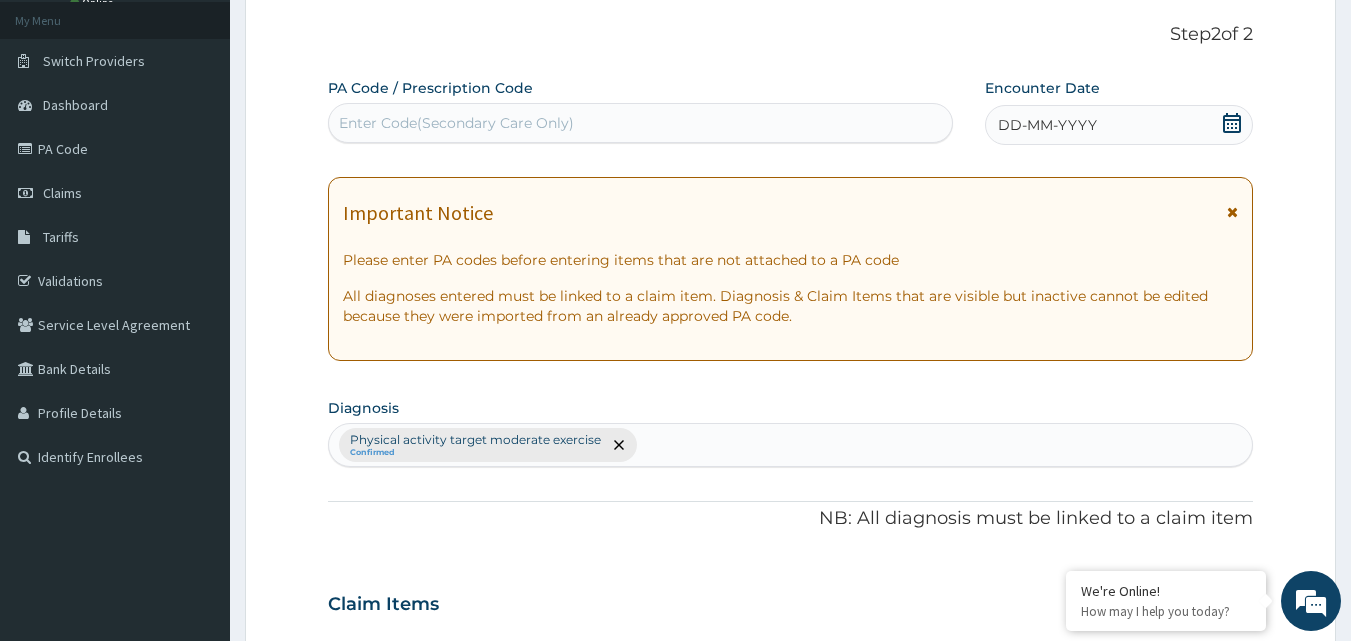 scroll, scrollTop: 0, scrollLeft: 0, axis: both 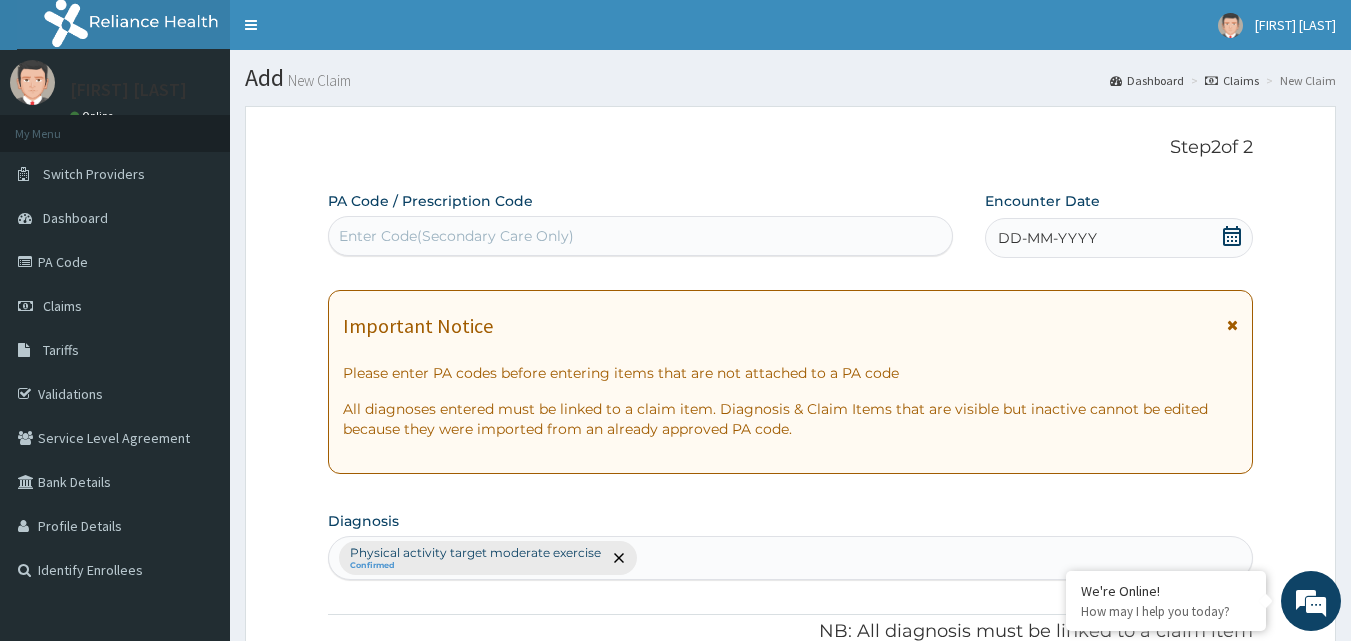 click 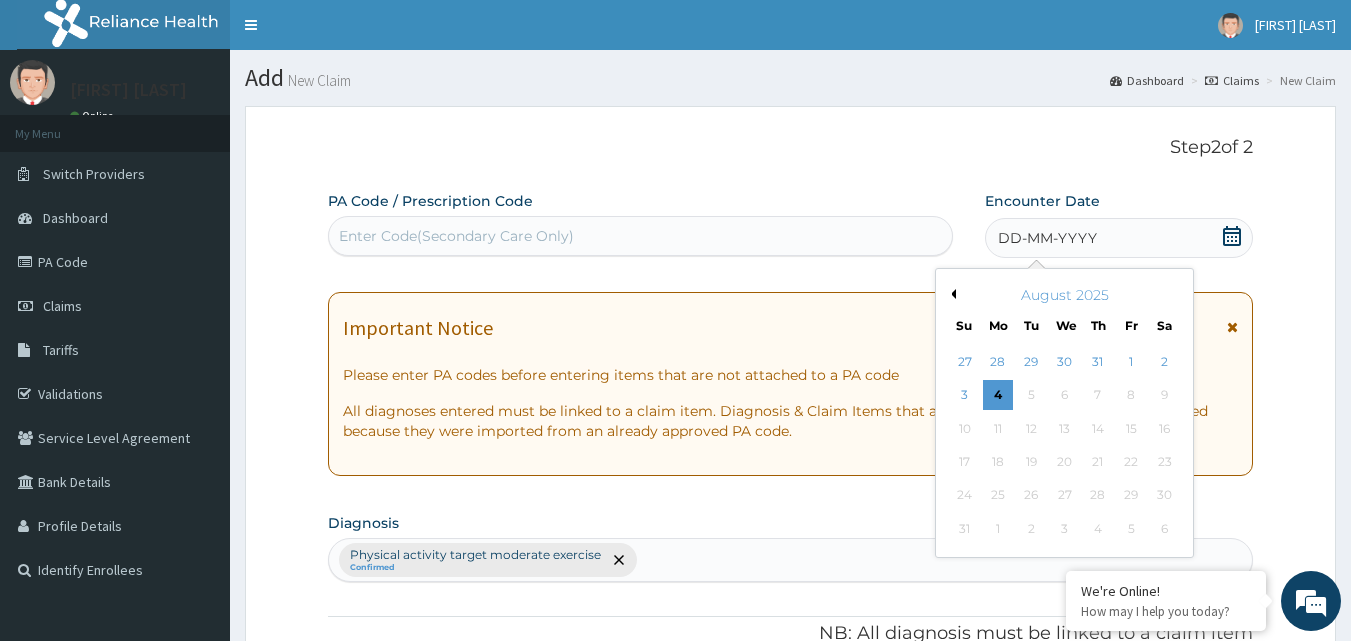 click on "Previous Month" at bounding box center [951, 294] 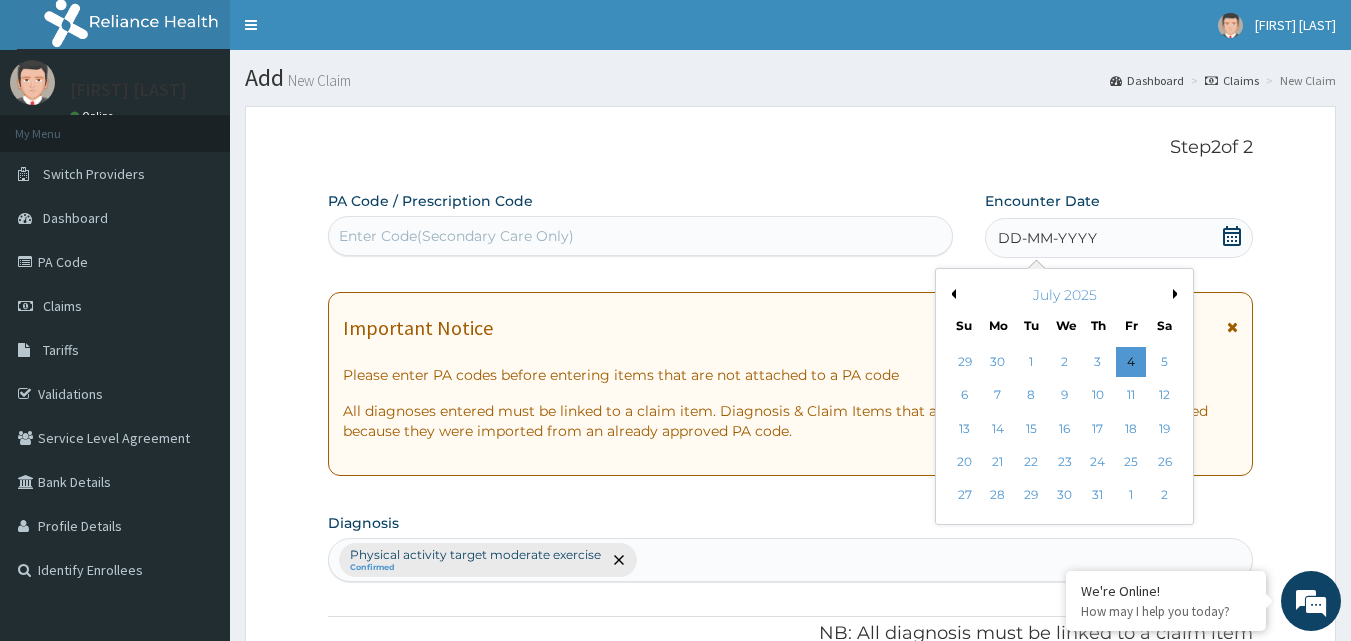 click on "Previous Month" at bounding box center [951, 294] 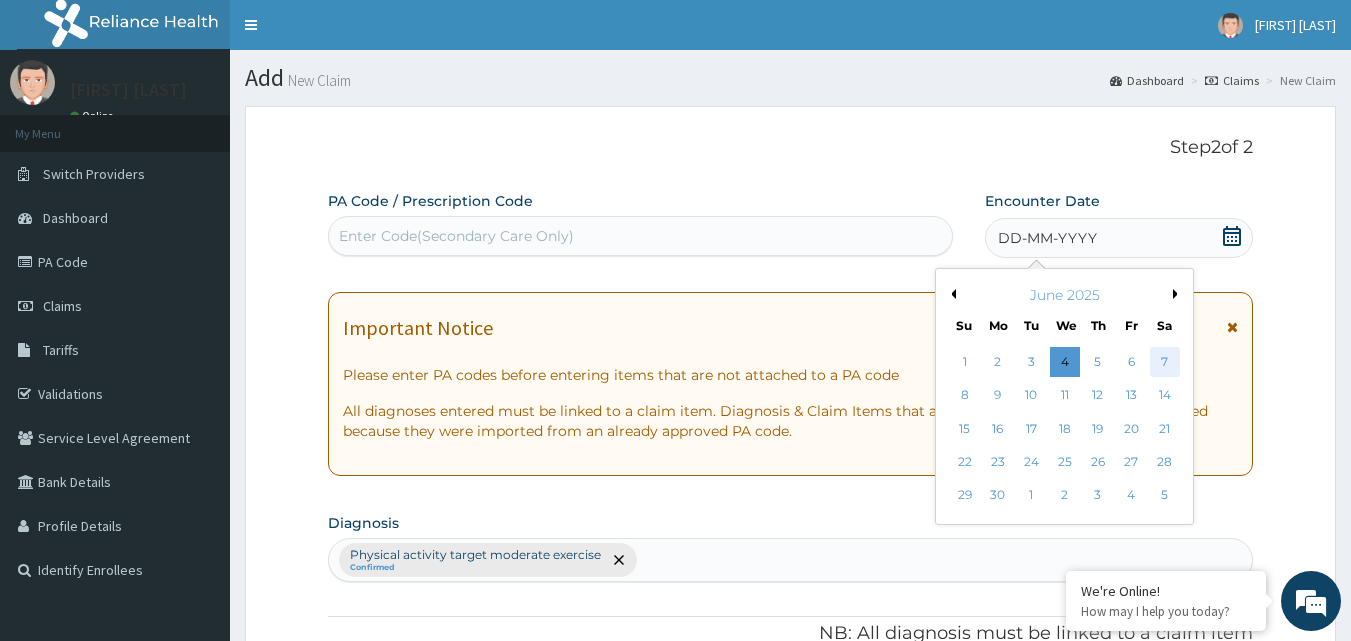 click on "7" at bounding box center (1165, 362) 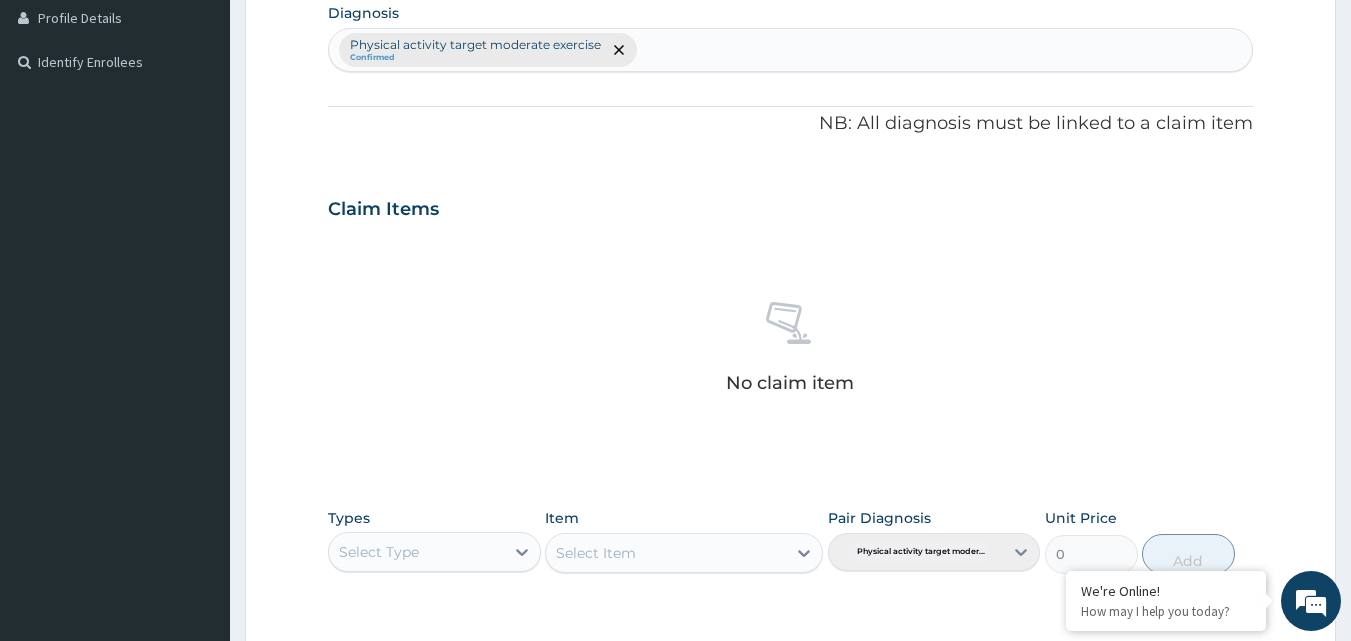 scroll, scrollTop: 700, scrollLeft: 0, axis: vertical 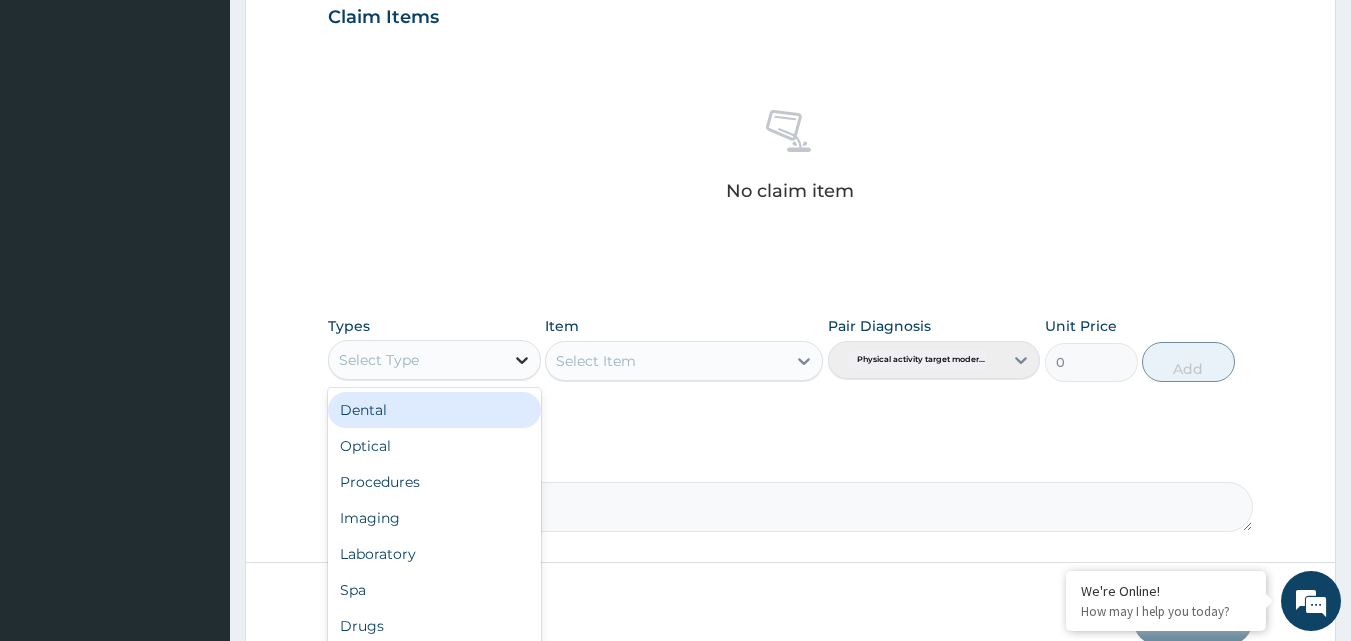 click 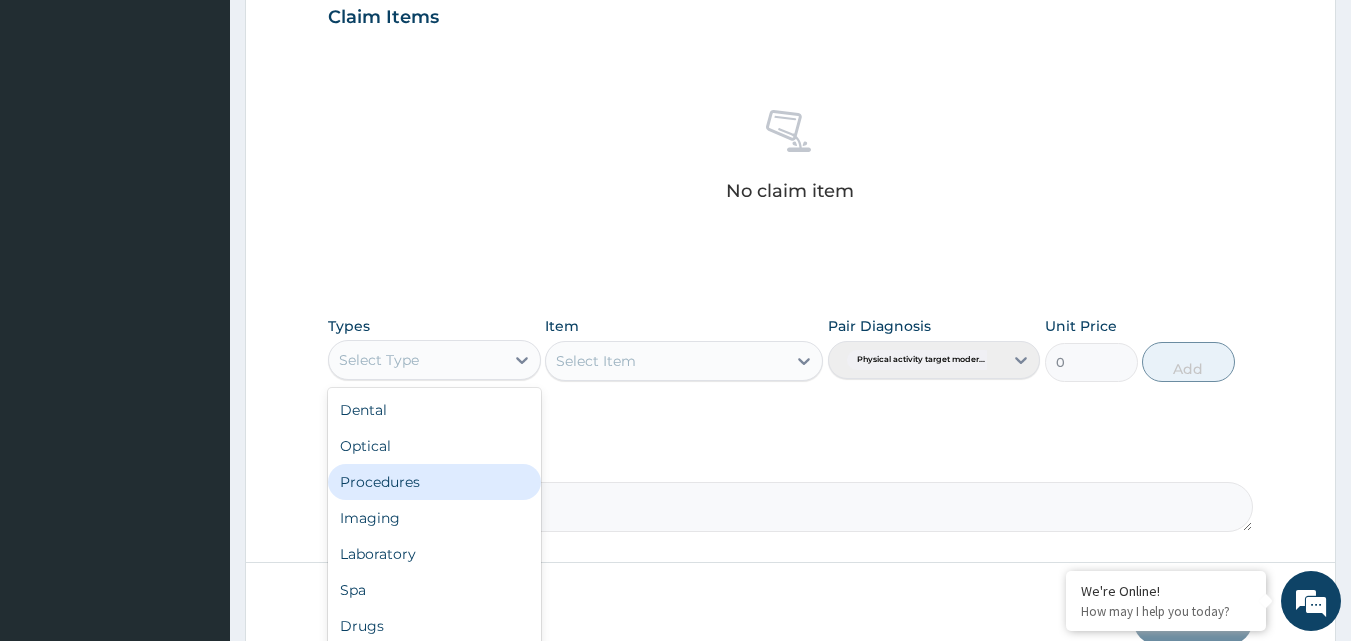 scroll, scrollTop: 68, scrollLeft: 0, axis: vertical 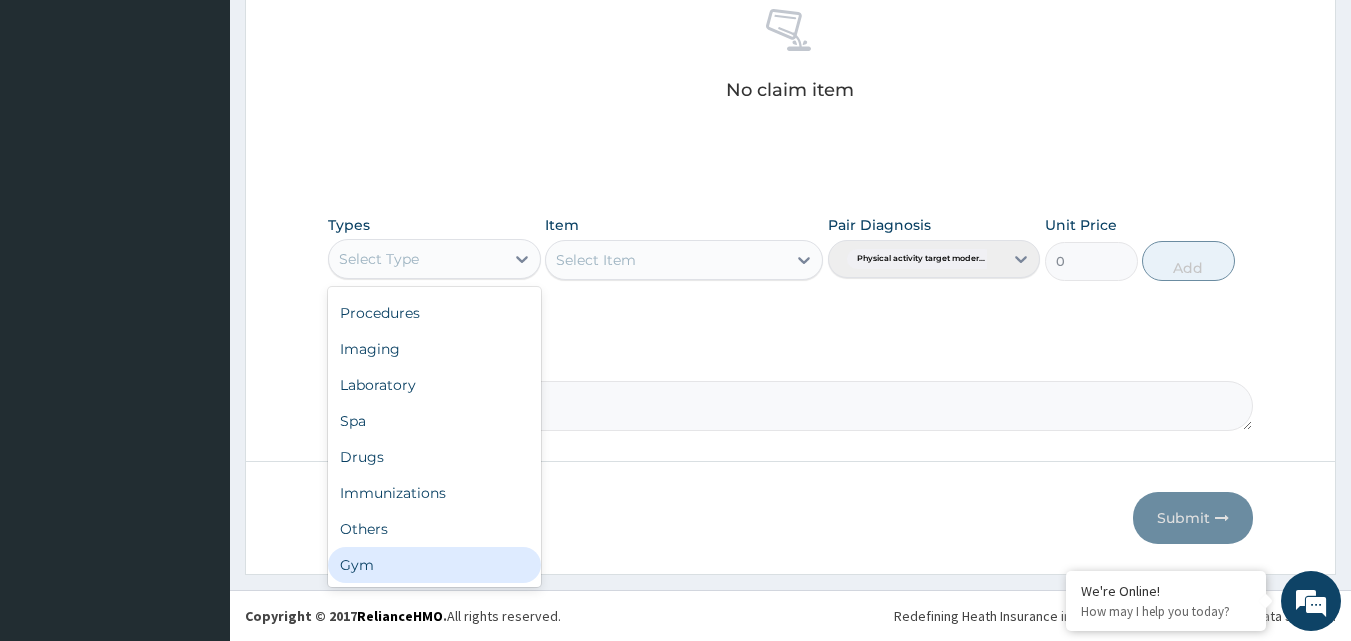 click on "Gym" at bounding box center (434, 565) 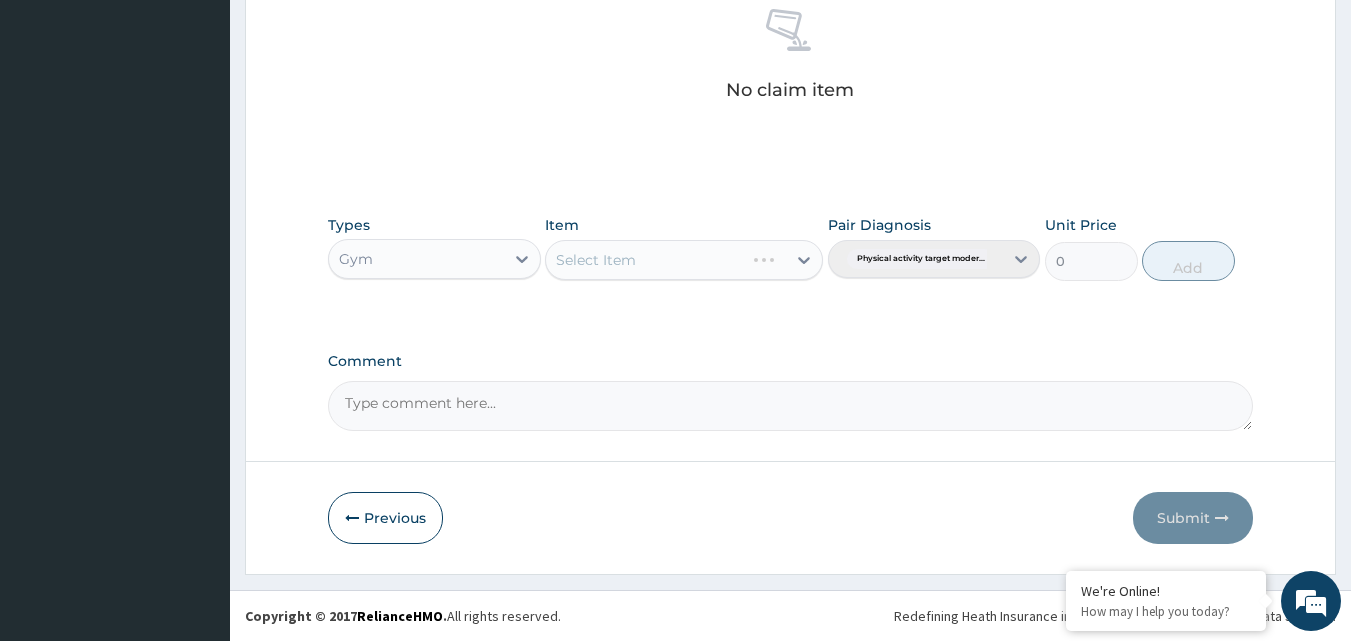 click on "Select Item" at bounding box center [684, 260] 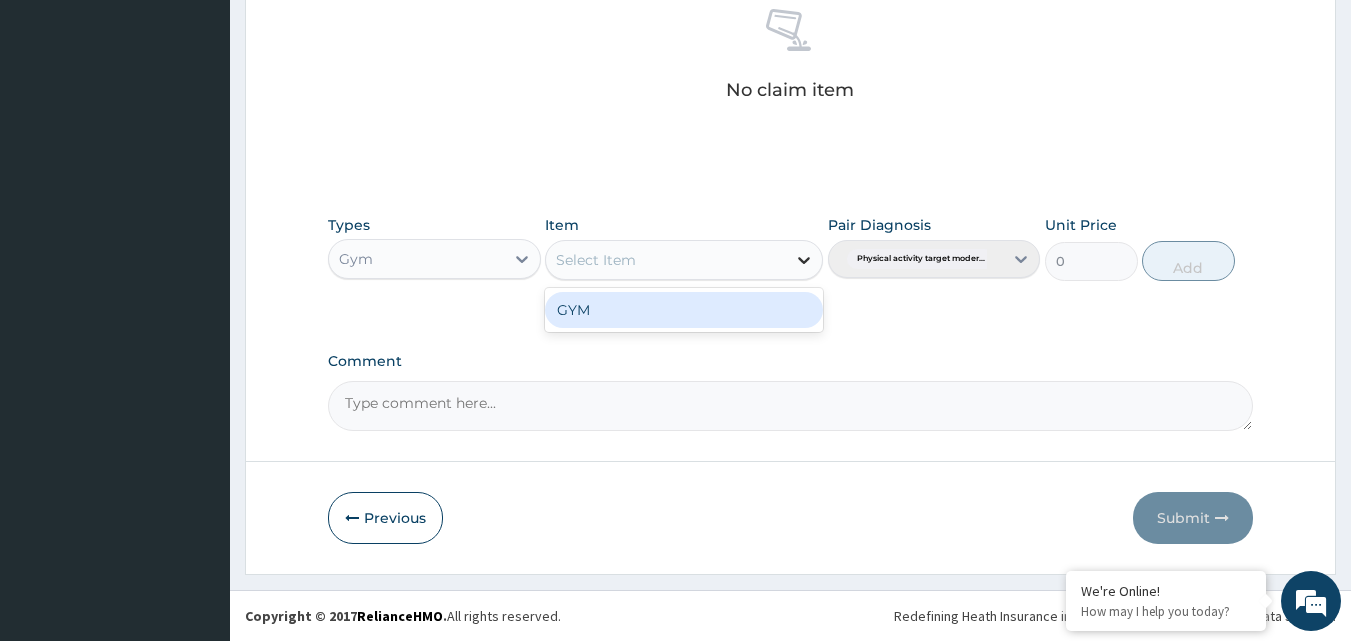 click 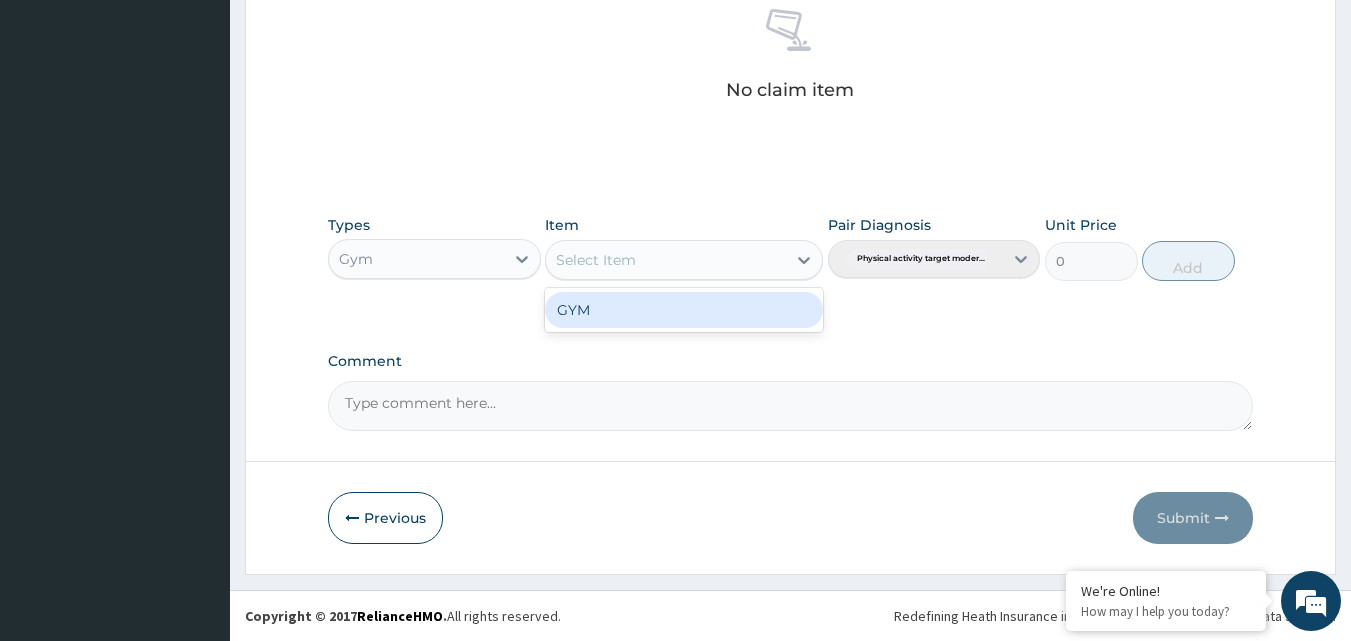 click on "GYM" at bounding box center (684, 310) 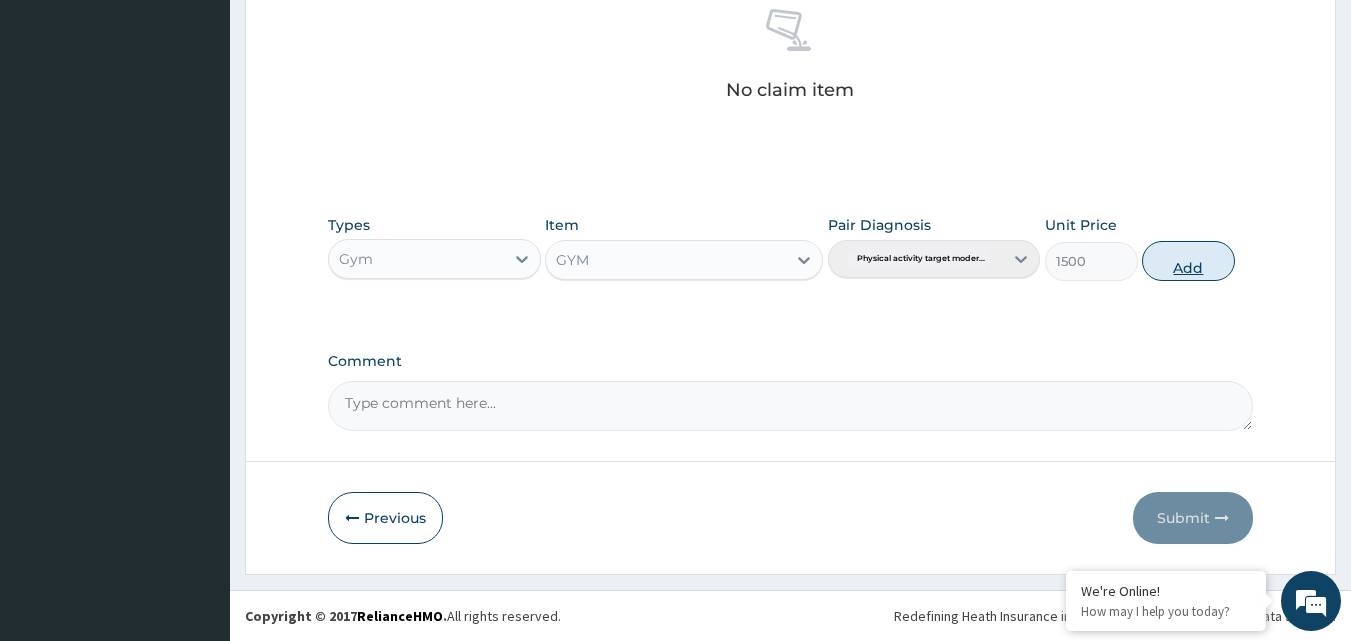 click on "Add" at bounding box center [1188, 261] 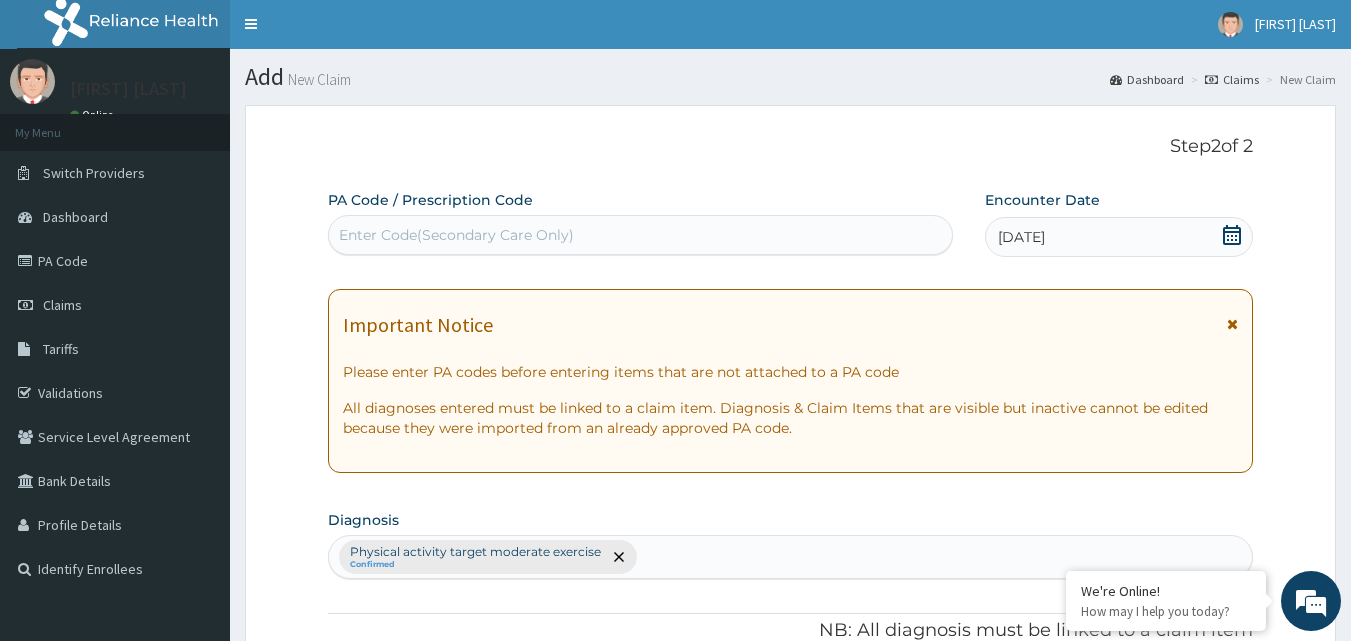 scroll, scrollTop: 0, scrollLeft: 0, axis: both 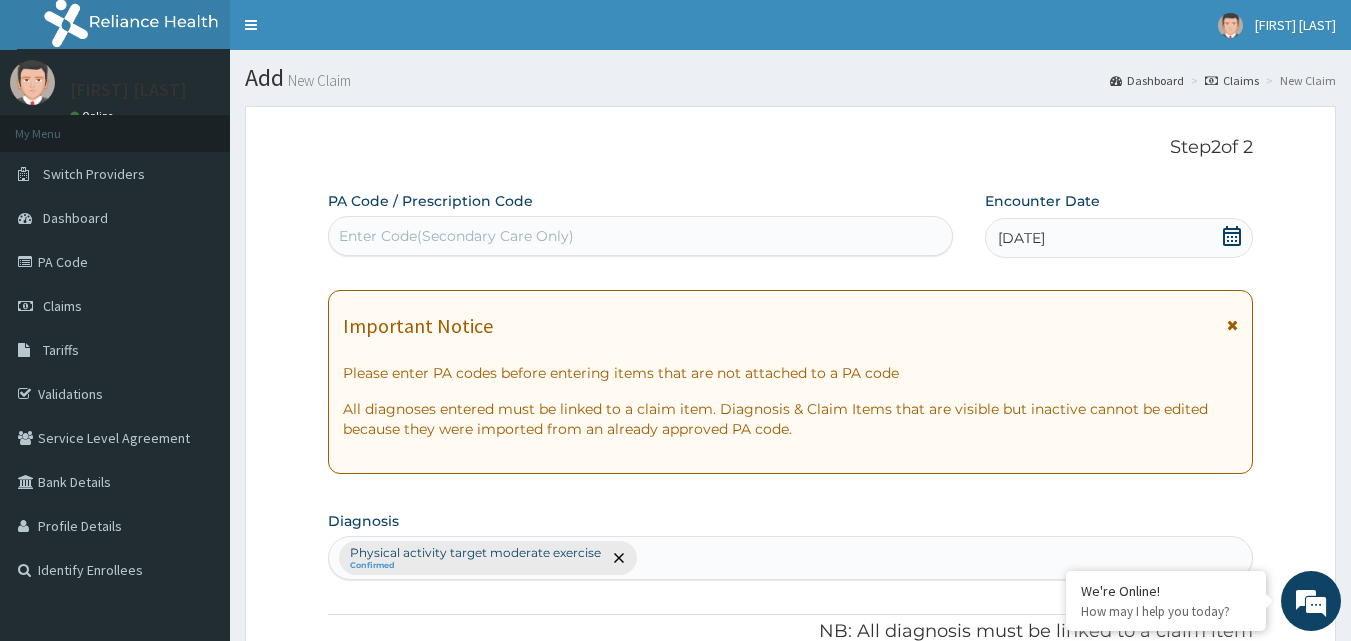 click on "Enter Code(Secondary Care Only)" at bounding box center [641, 236] 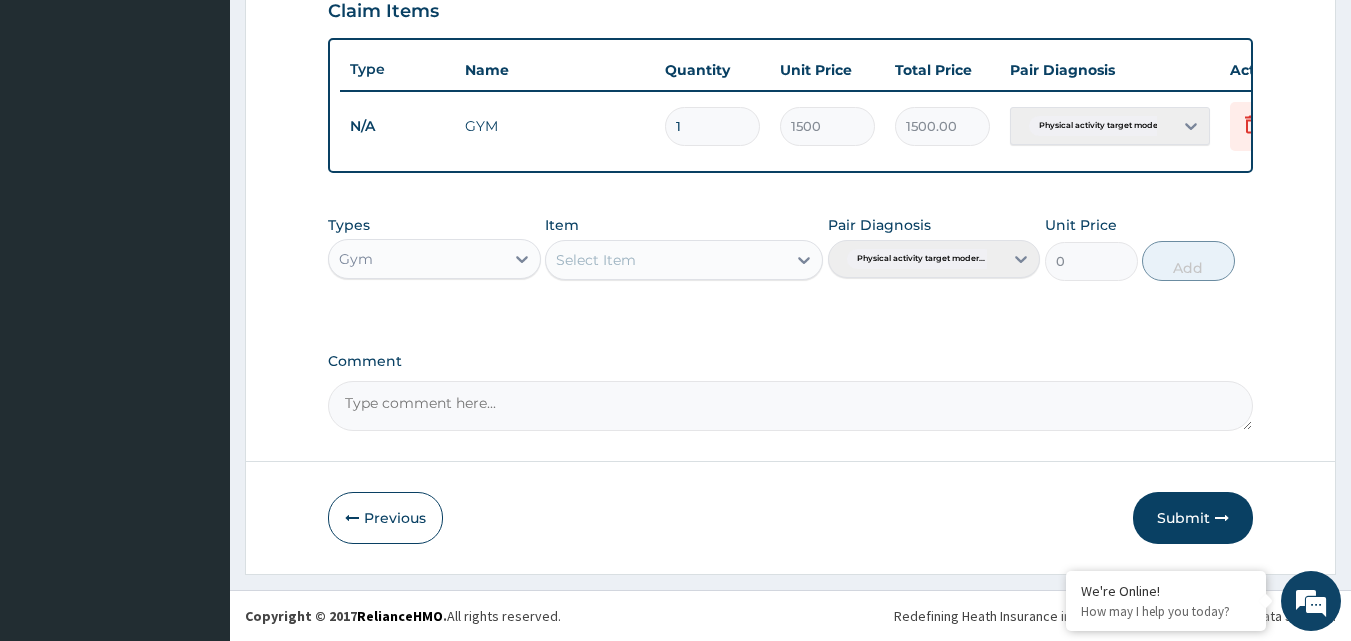 scroll, scrollTop: 721, scrollLeft: 0, axis: vertical 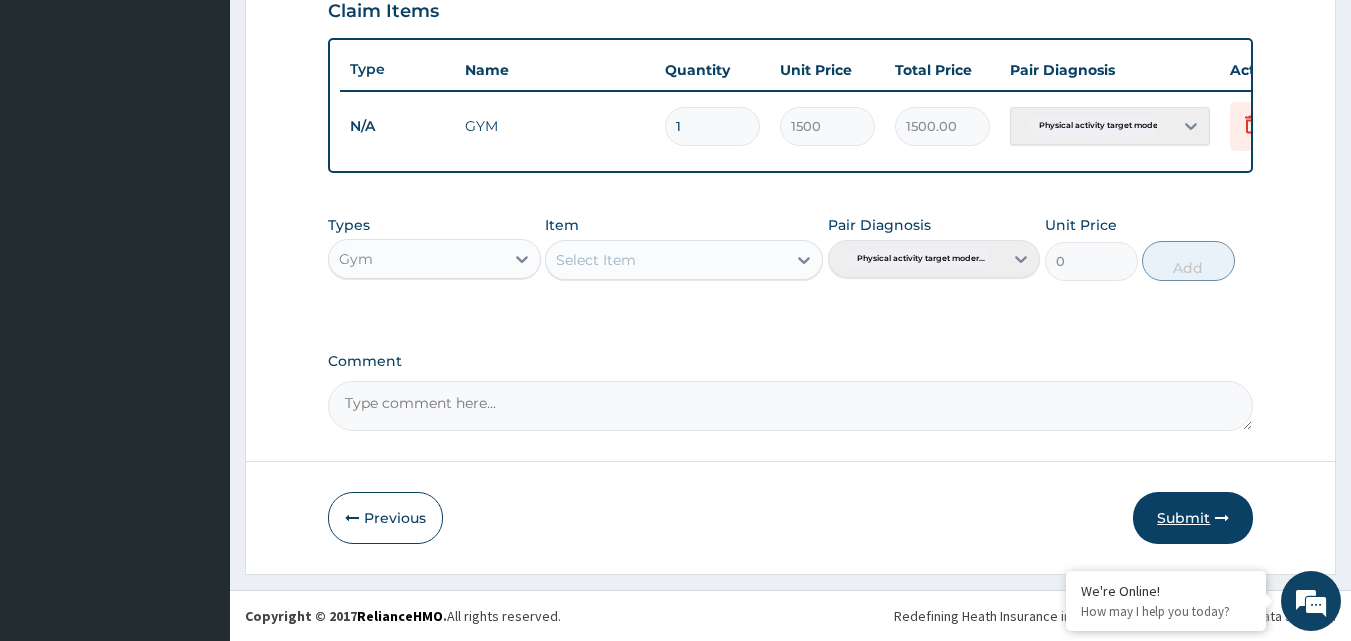 type on "PA/8D13F2" 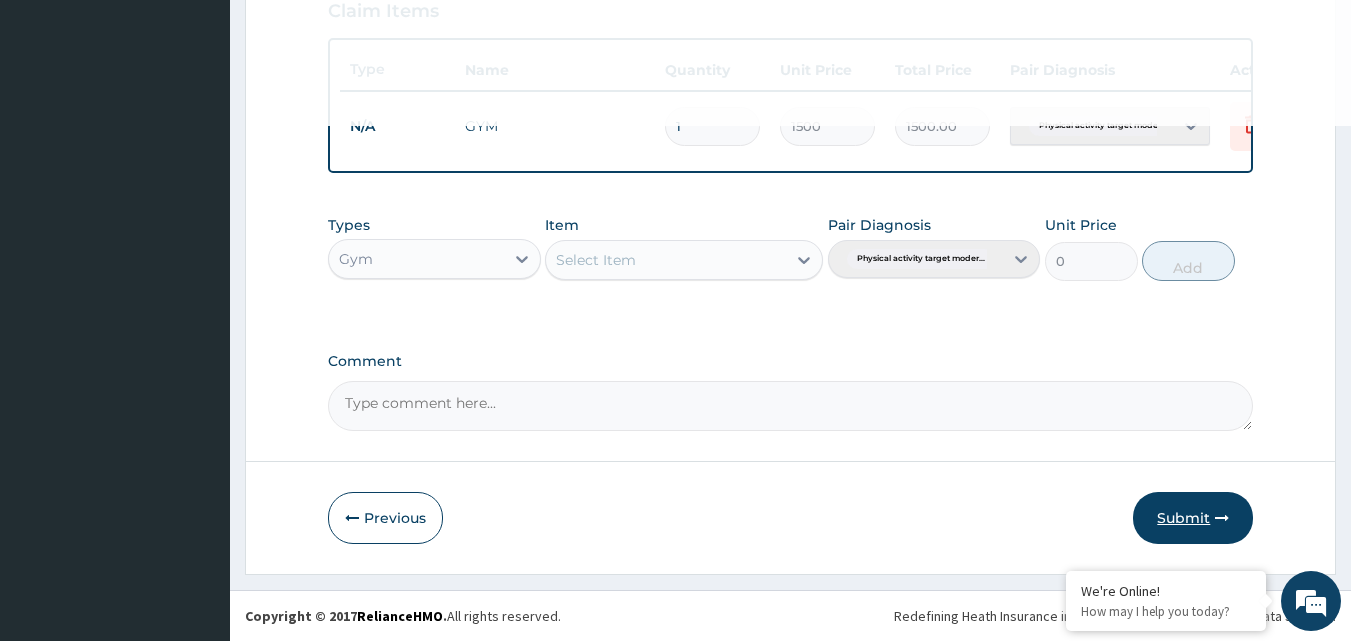 click on "Submit" at bounding box center [1193, 518] 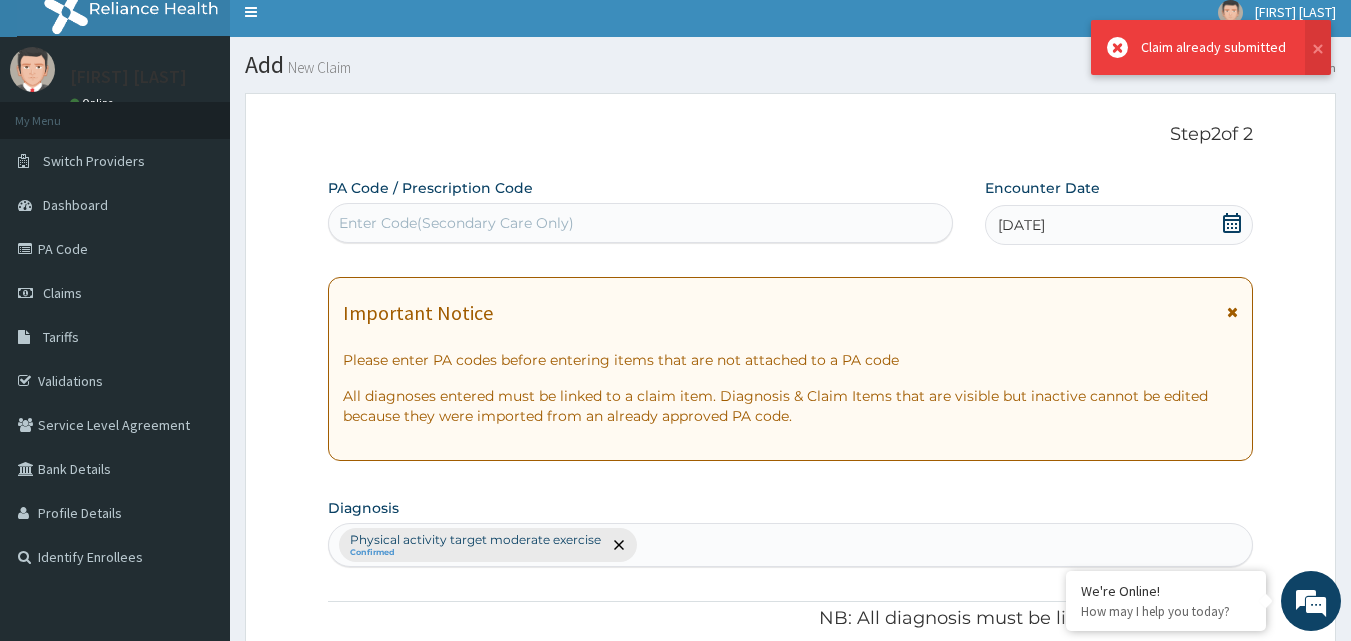 scroll, scrollTop: 0, scrollLeft: 0, axis: both 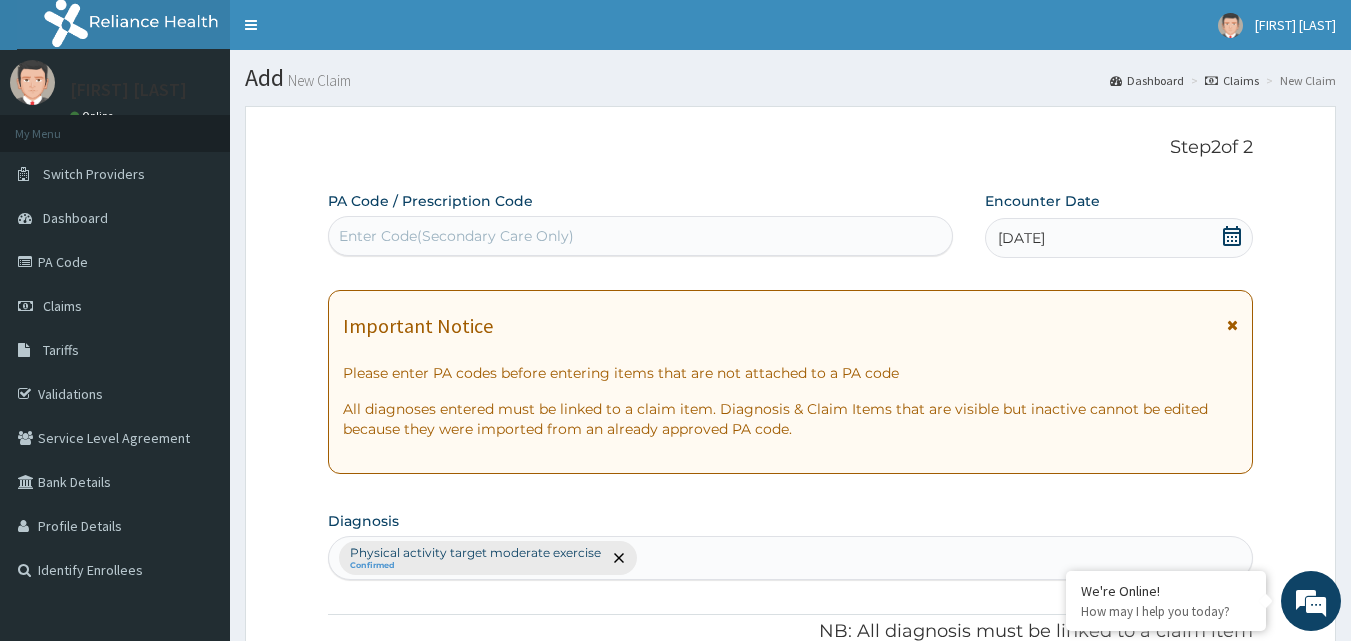click 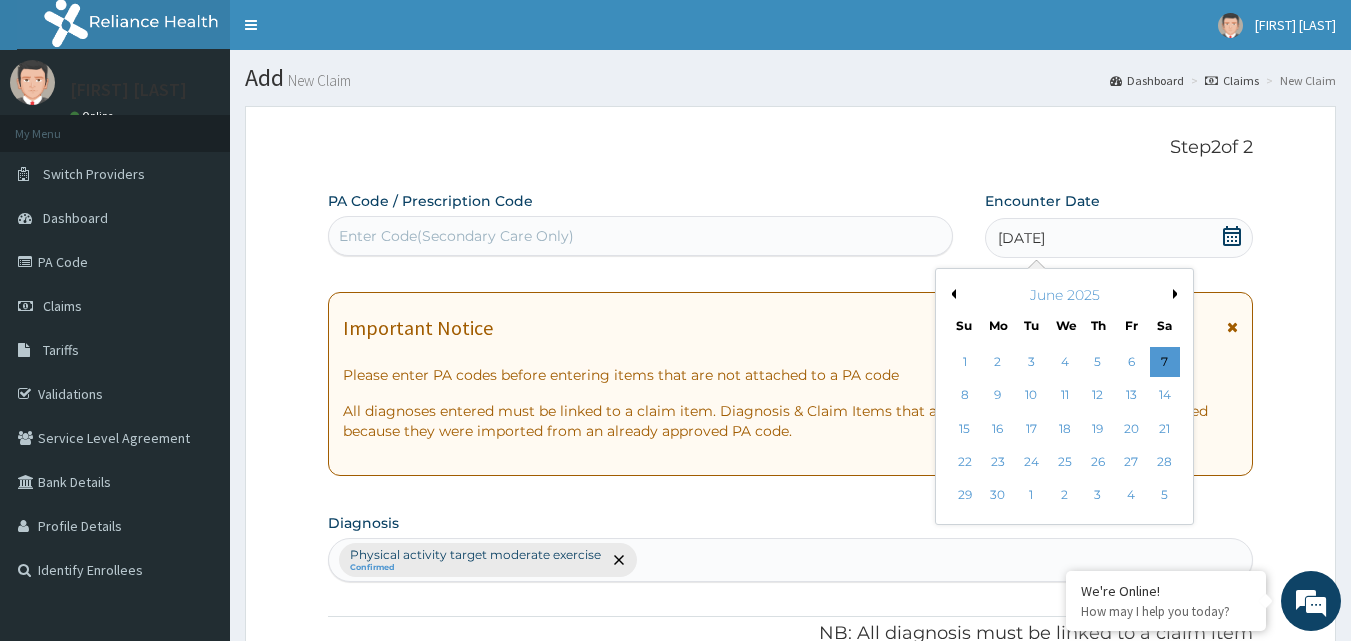 click on "Previous Month Next Month June 2025 Su Mo Tu We Th Fr Sa 1 2 3 4 5 6 7 8 9 10 11 12 13 14 15 16 17 18 19 20 21 22 23 24 25 26 27 28 29 30 1 2 3 4 5" at bounding box center [1064, 396] 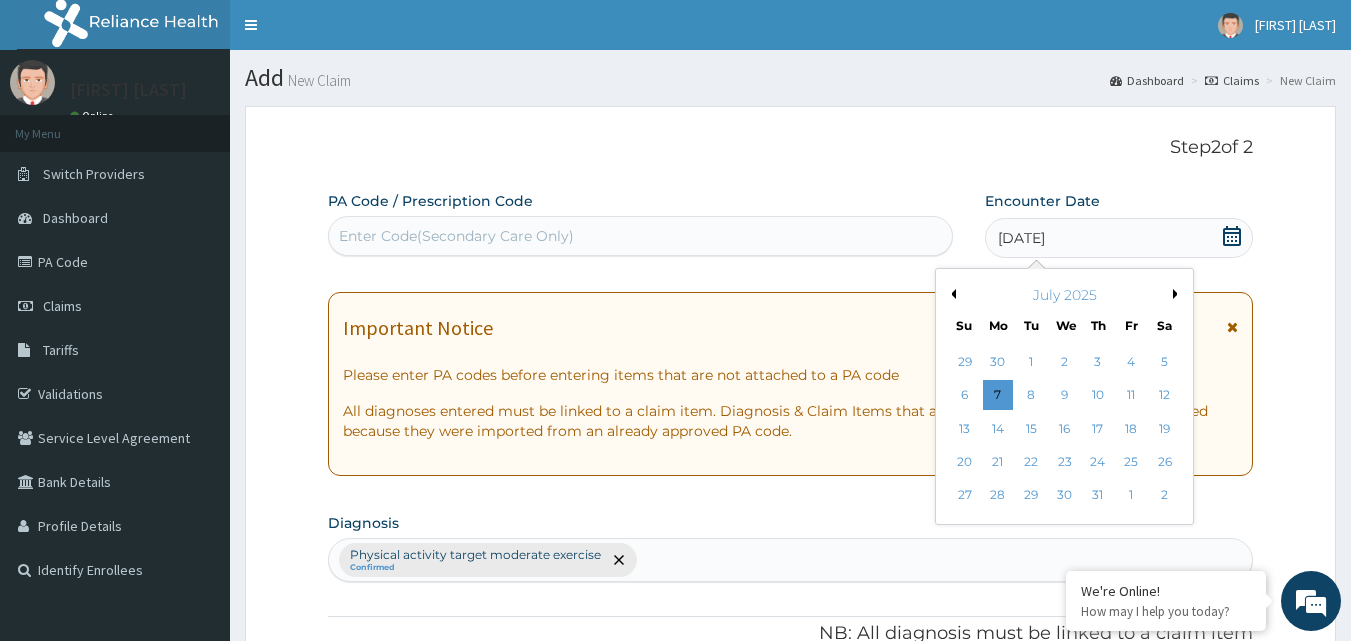 click on "Next Month" at bounding box center [1178, 294] 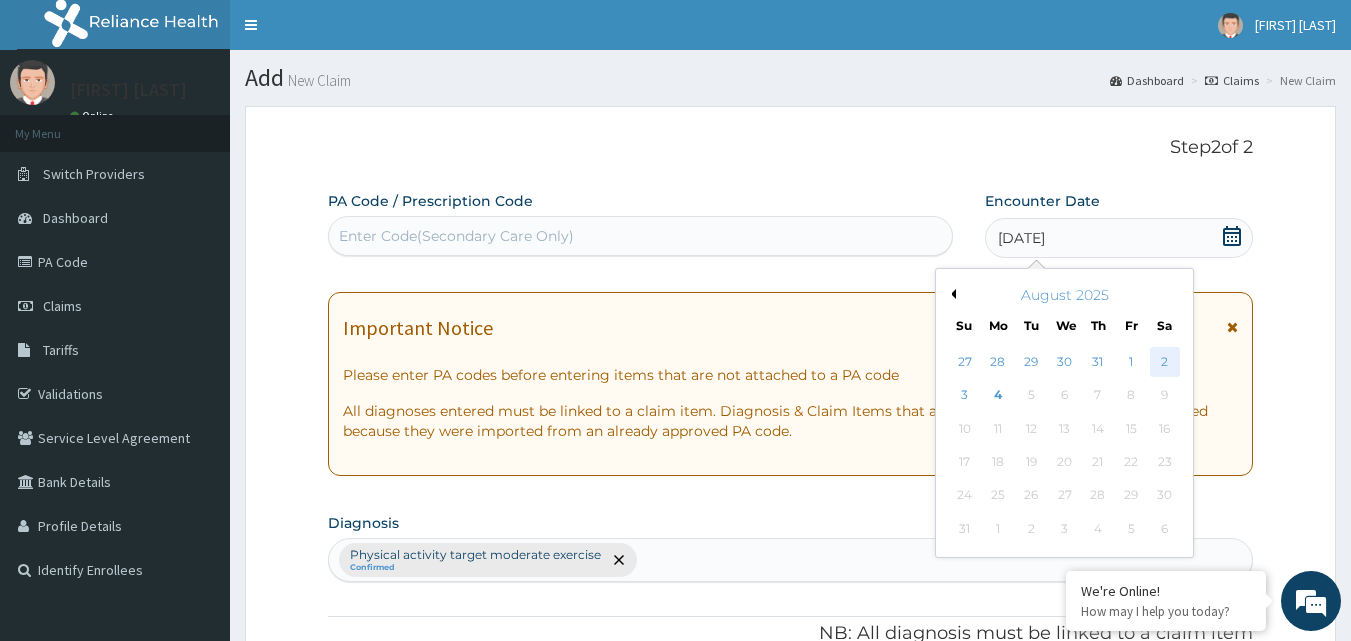 click on "2" at bounding box center (1165, 362) 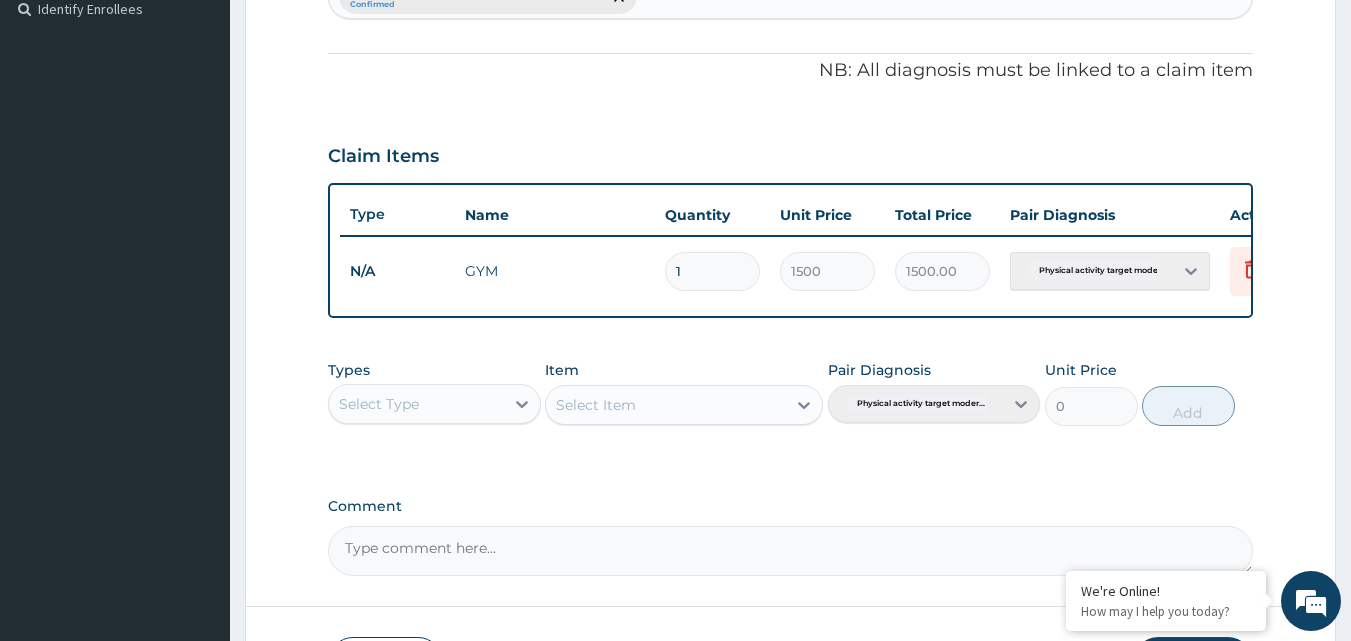 scroll, scrollTop: 600, scrollLeft: 0, axis: vertical 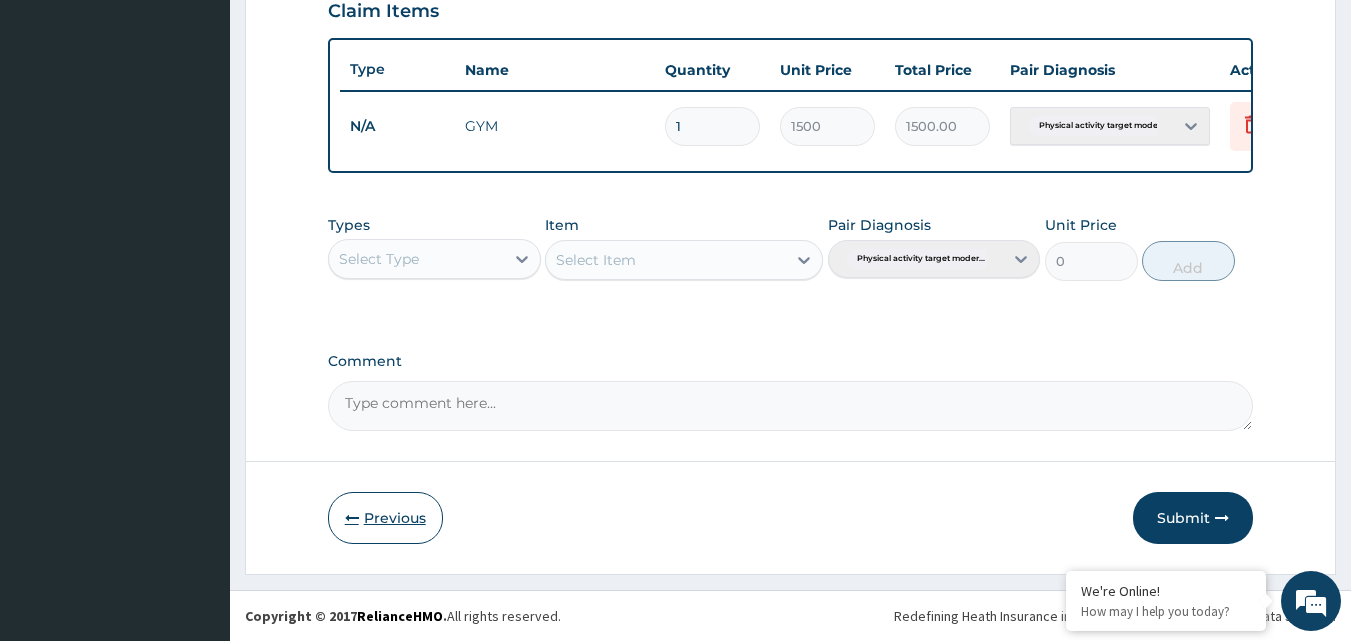 click on "Previous" at bounding box center (385, 518) 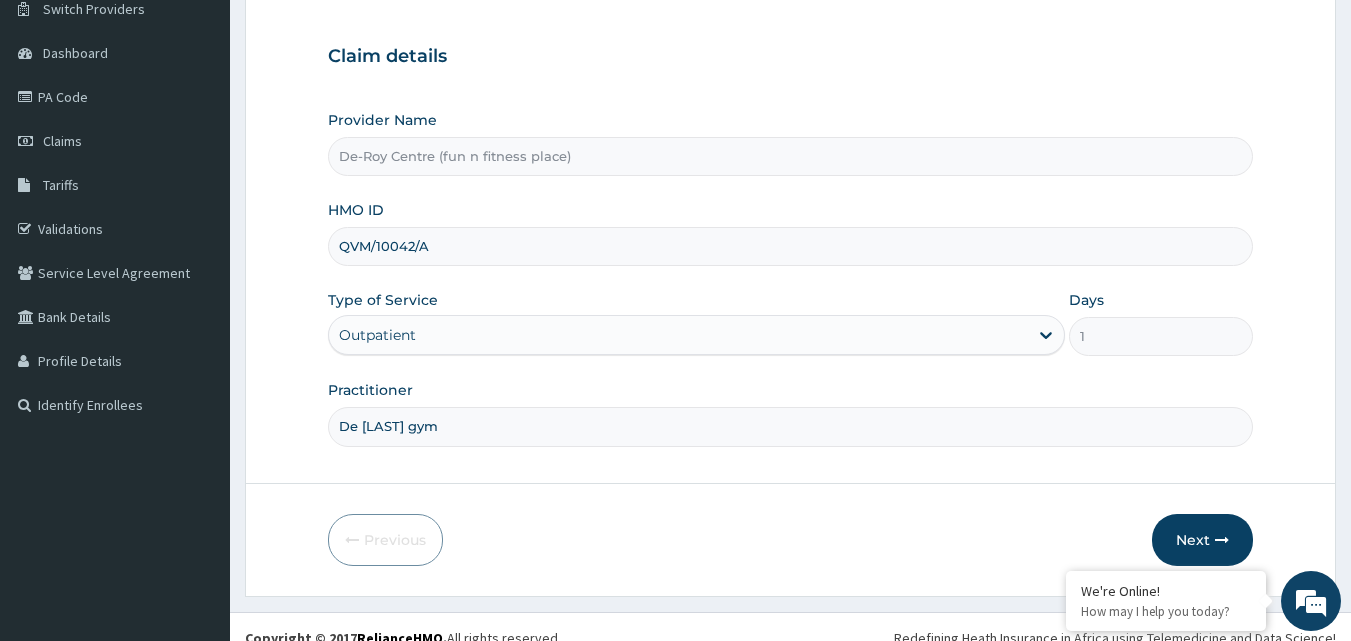 scroll, scrollTop: 187, scrollLeft: 0, axis: vertical 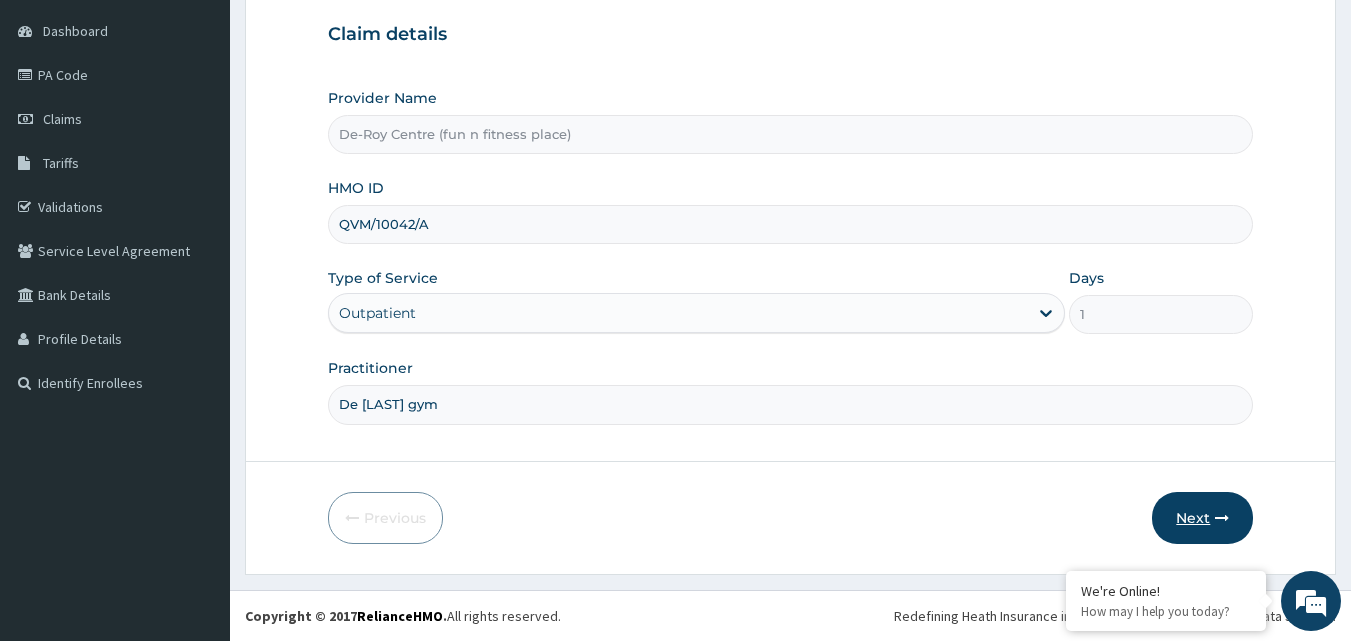 click on "Next" at bounding box center [1202, 518] 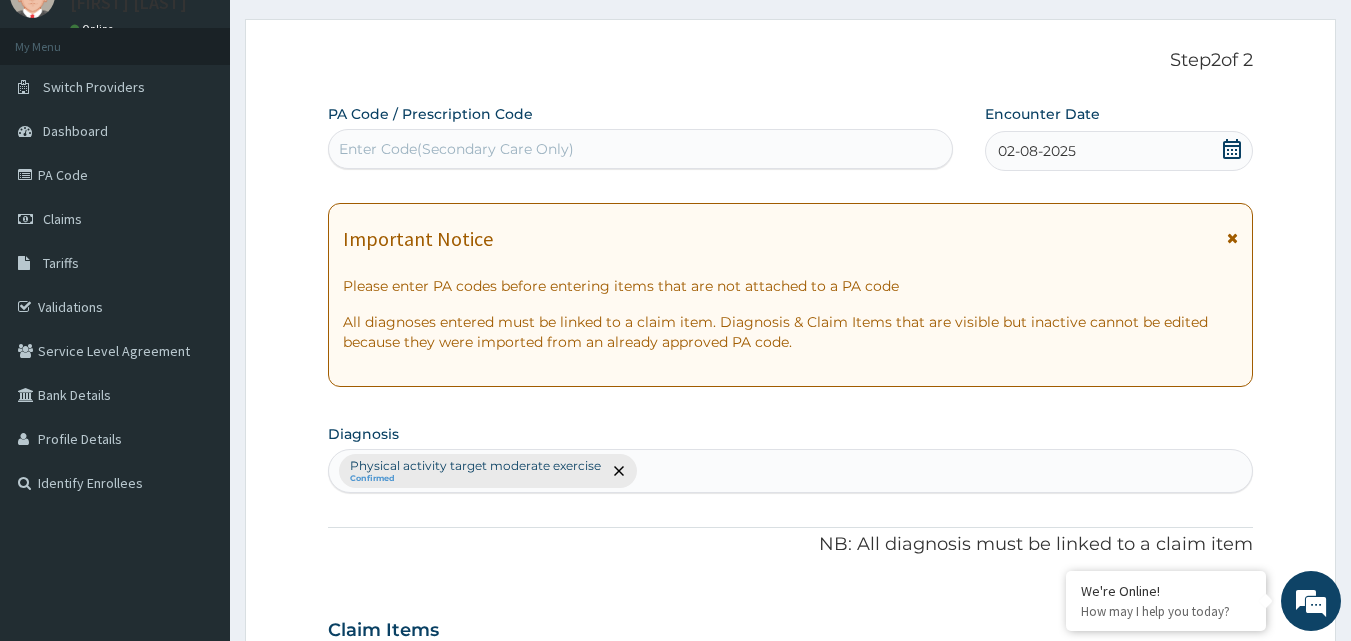 scroll, scrollTop: 0, scrollLeft: 0, axis: both 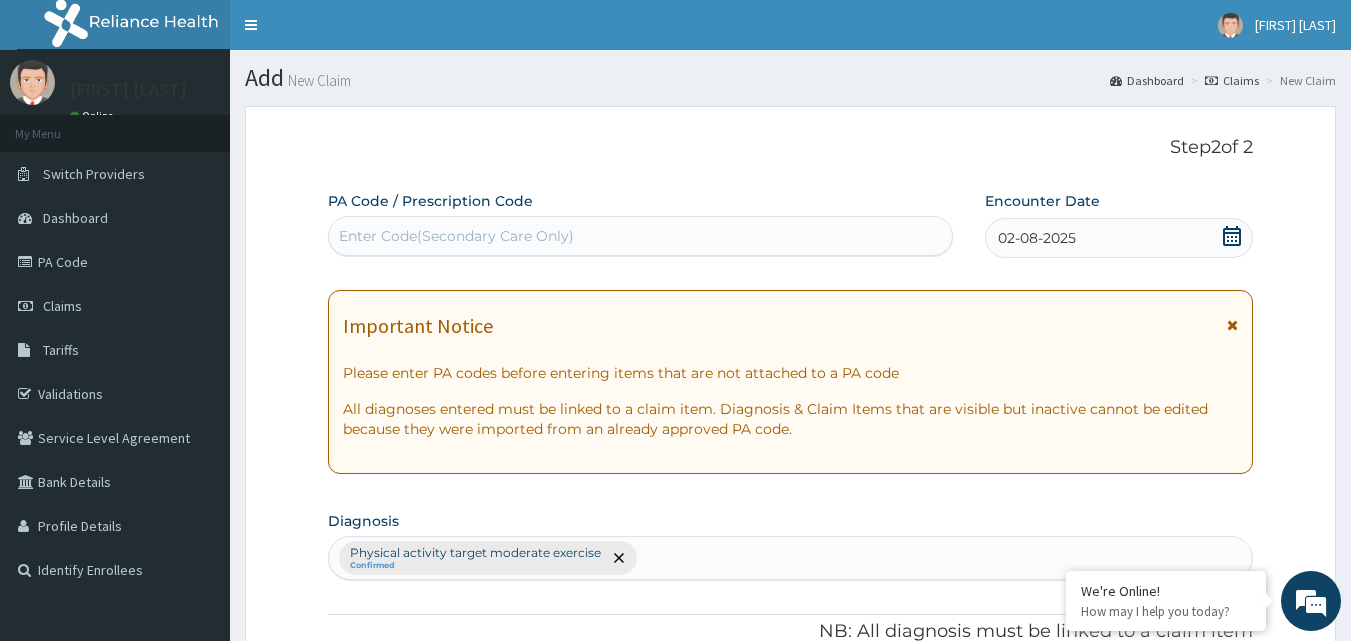 click on "Enter Code(Secondary Care Only)" at bounding box center (456, 236) 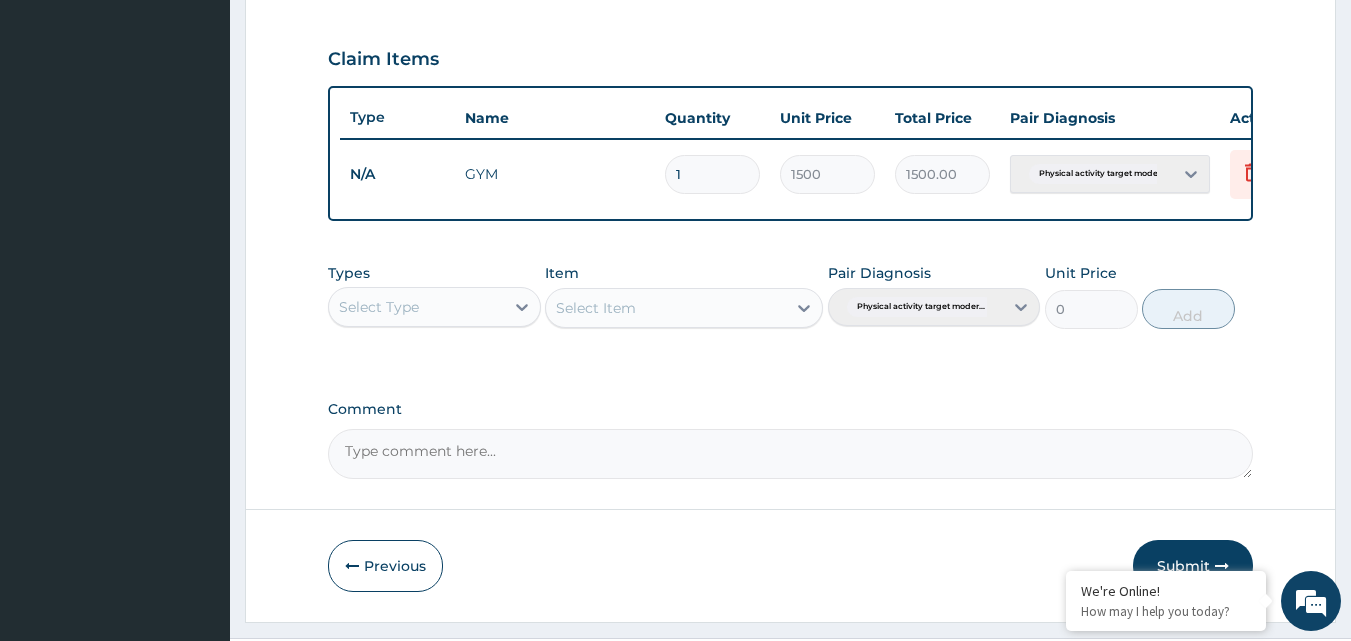 scroll, scrollTop: 721, scrollLeft: 0, axis: vertical 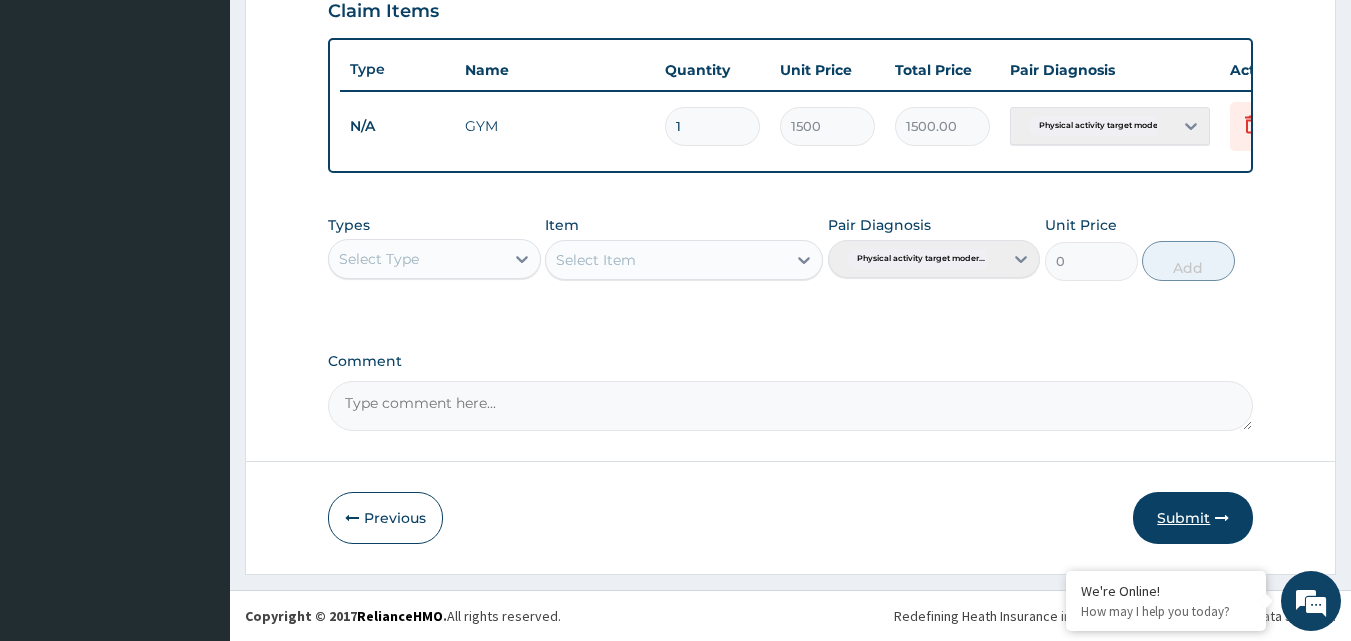 type on "PA/EF476E" 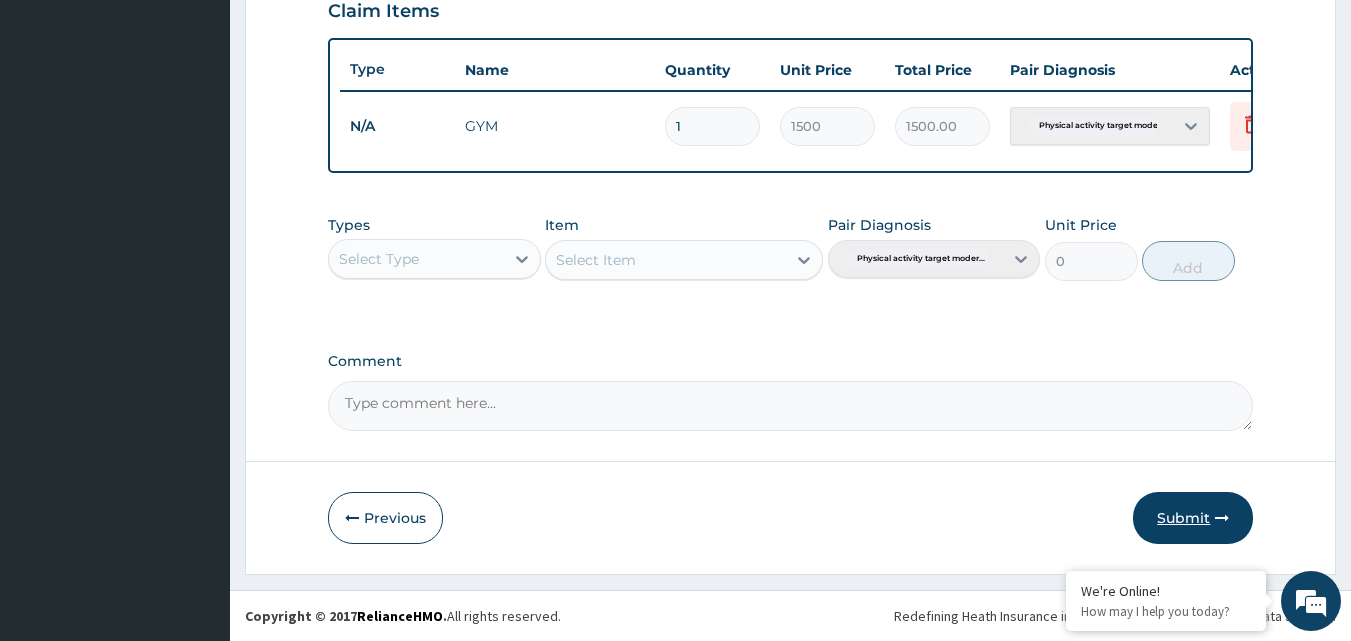 type 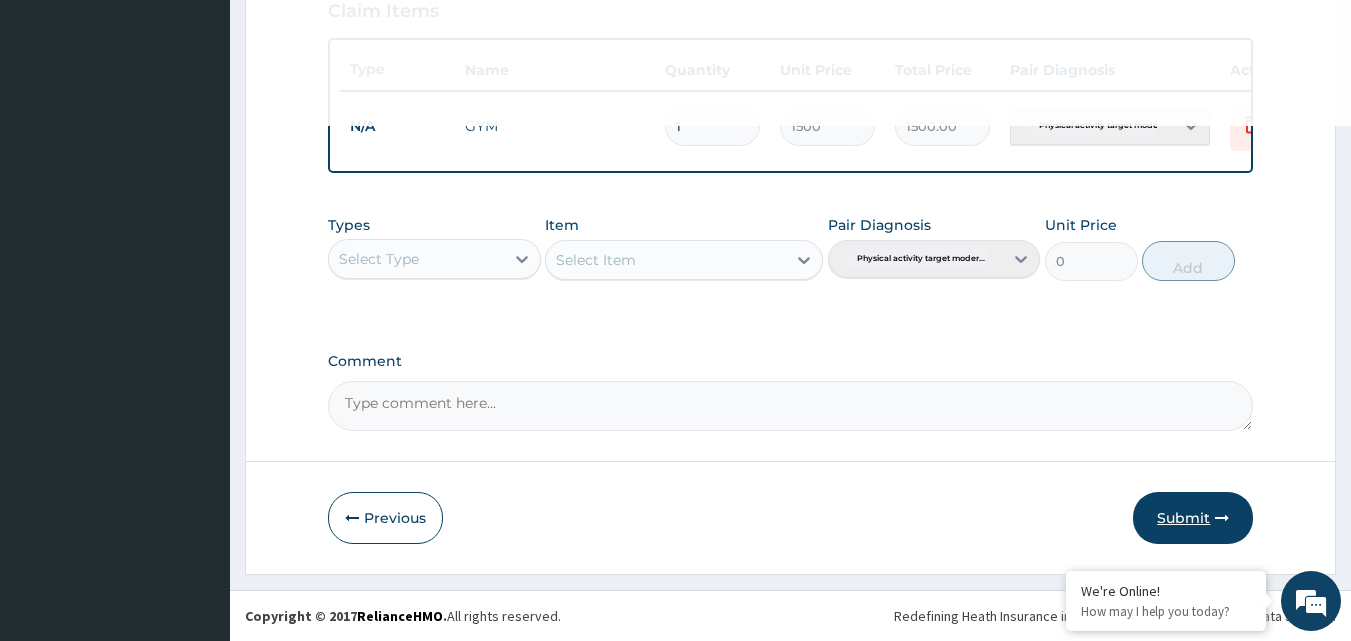 click on "Submit" at bounding box center [1193, 518] 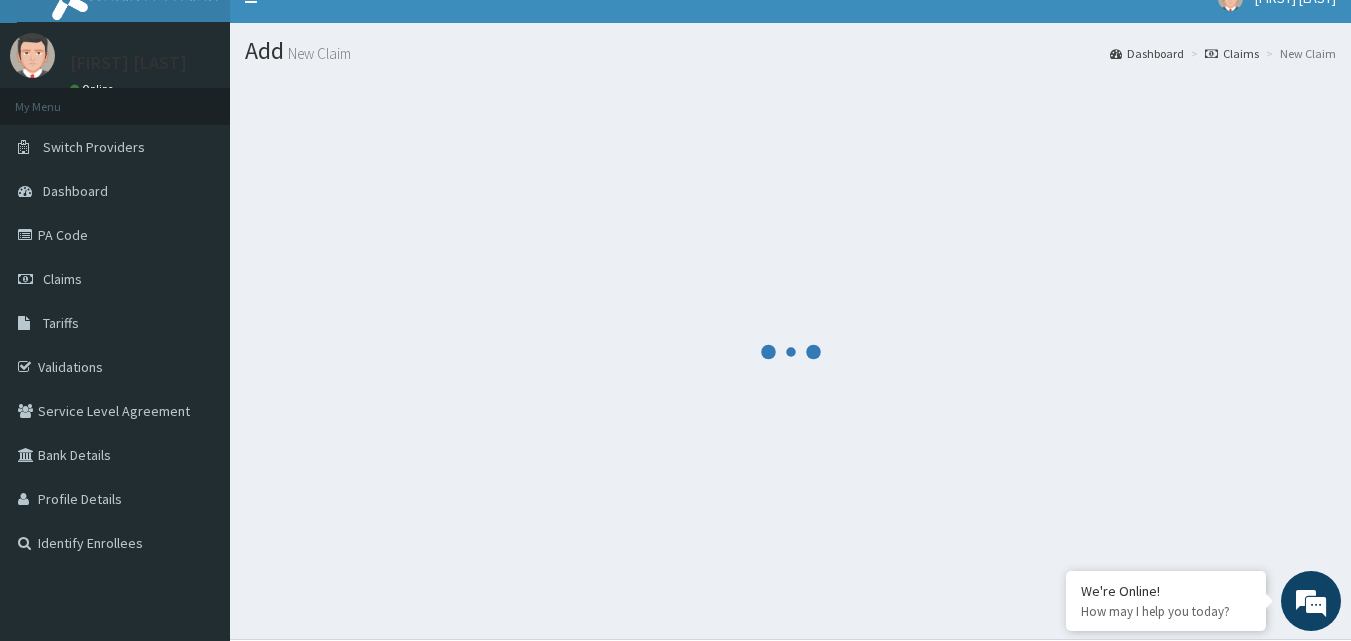 scroll, scrollTop: 0, scrollLeft: 0, axis: both 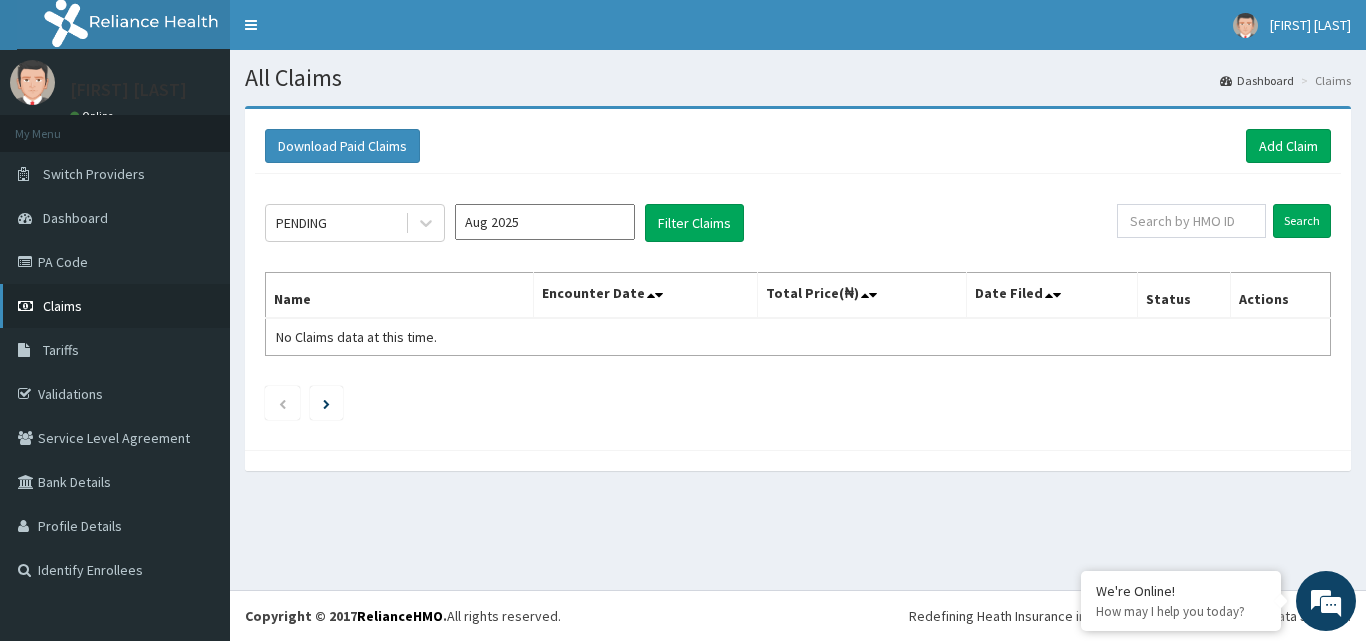 click on "Claims" at bounding box center [62, 306] 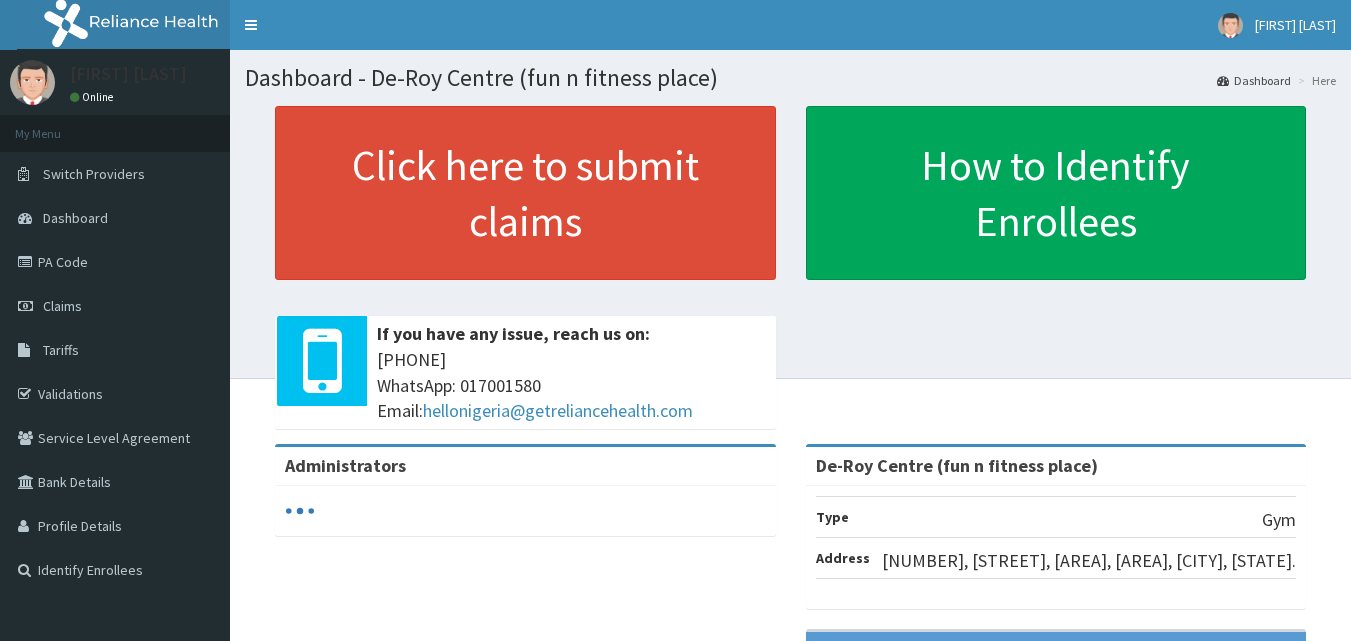 scroll, scrollTop: 312, scrollLeft: 0, axis: vertical 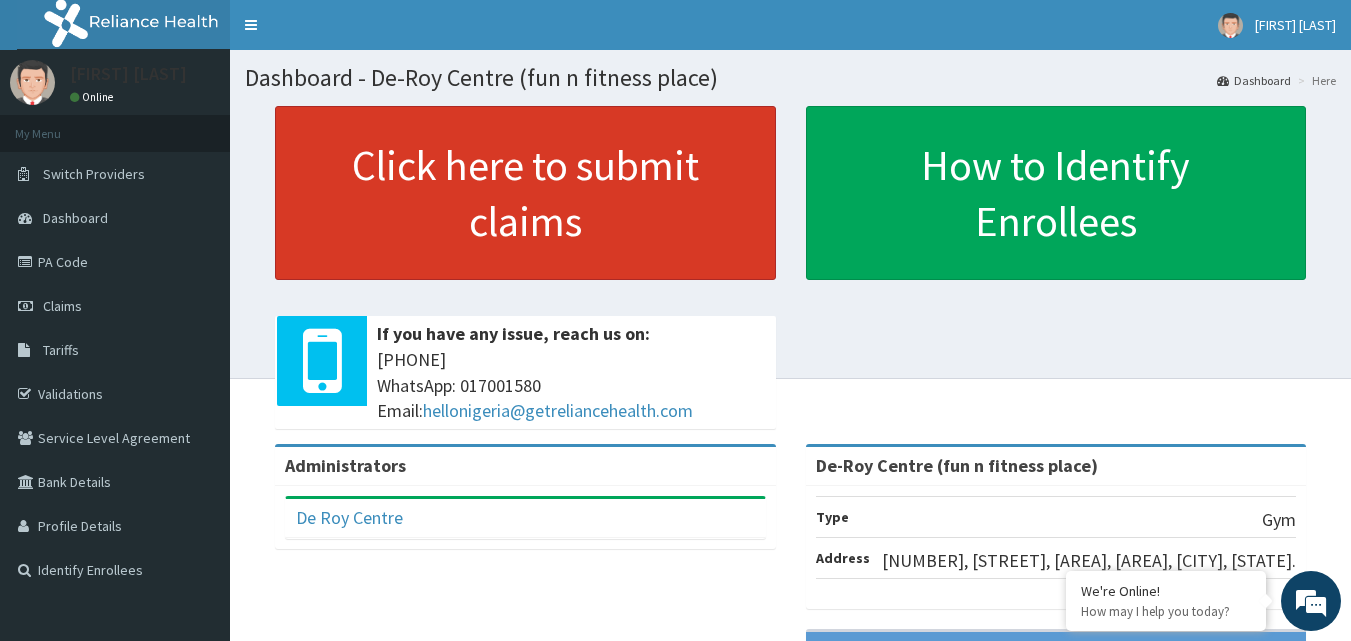 click on "Click here to submit claims" at bounding box center [525, 193] 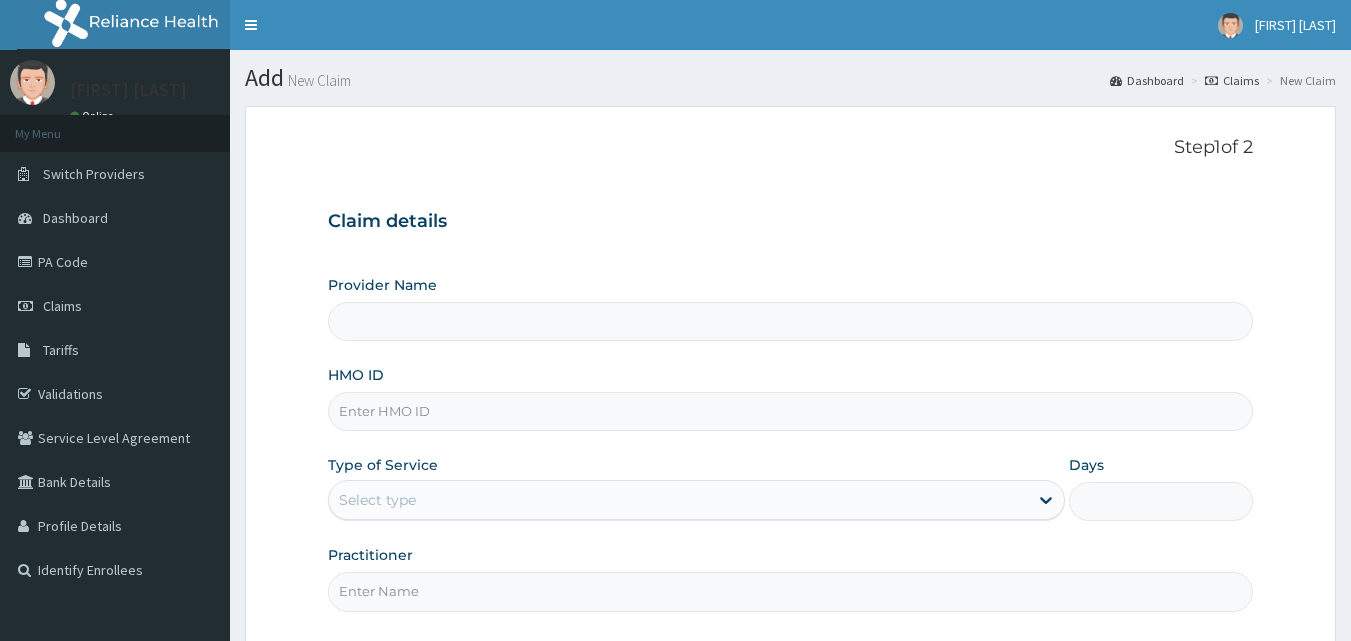 scroll, scrollTop: 0, scrollLeft: 0, axis: both 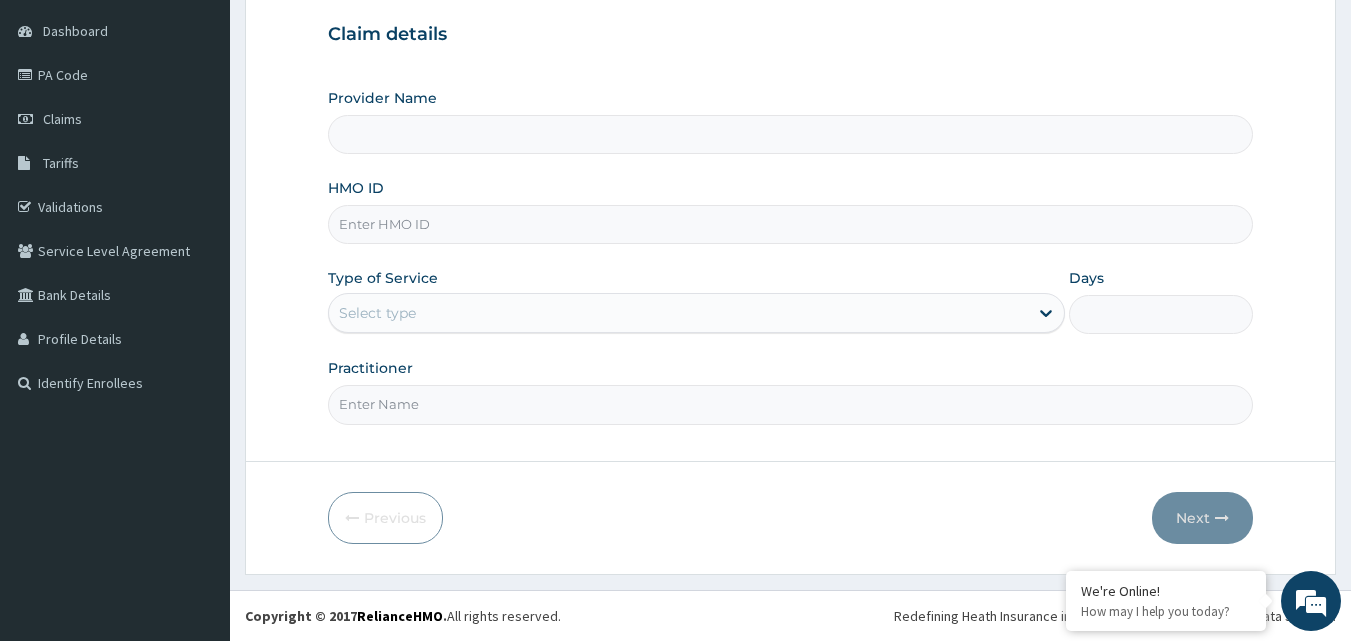 type on "De-Roy Centre (fun n fitness place)" 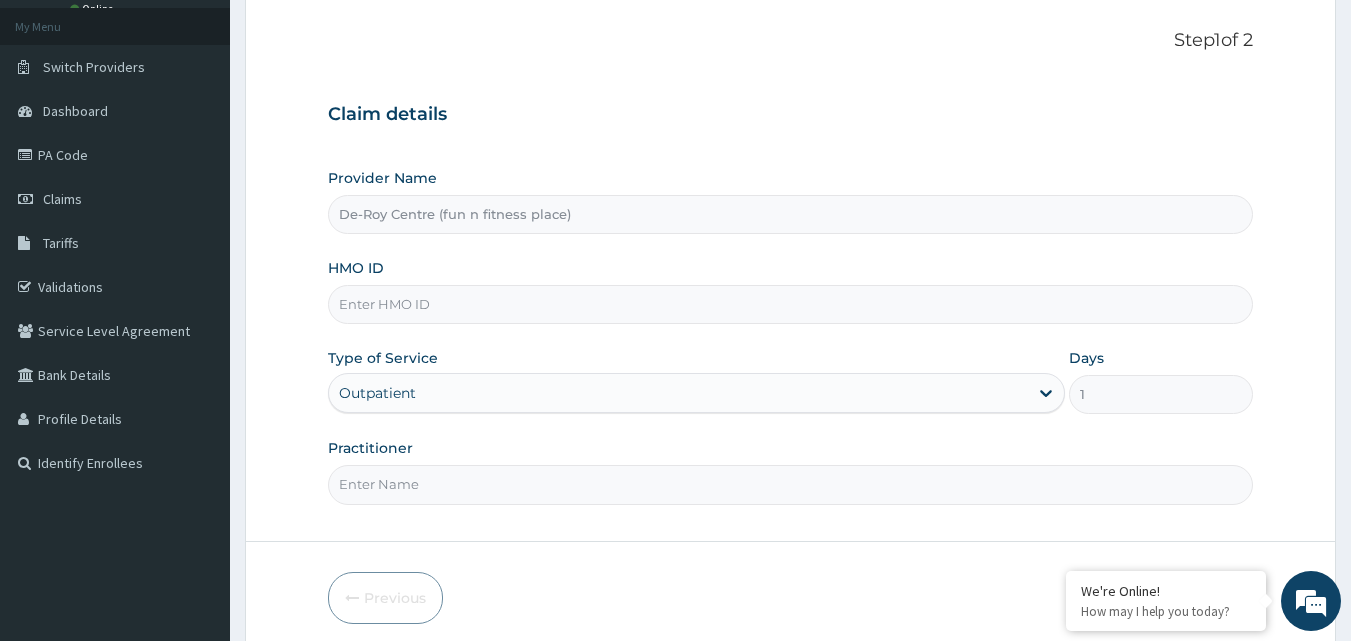 scroll, scrollTop: 0, scrollLeft: 0, axis: both 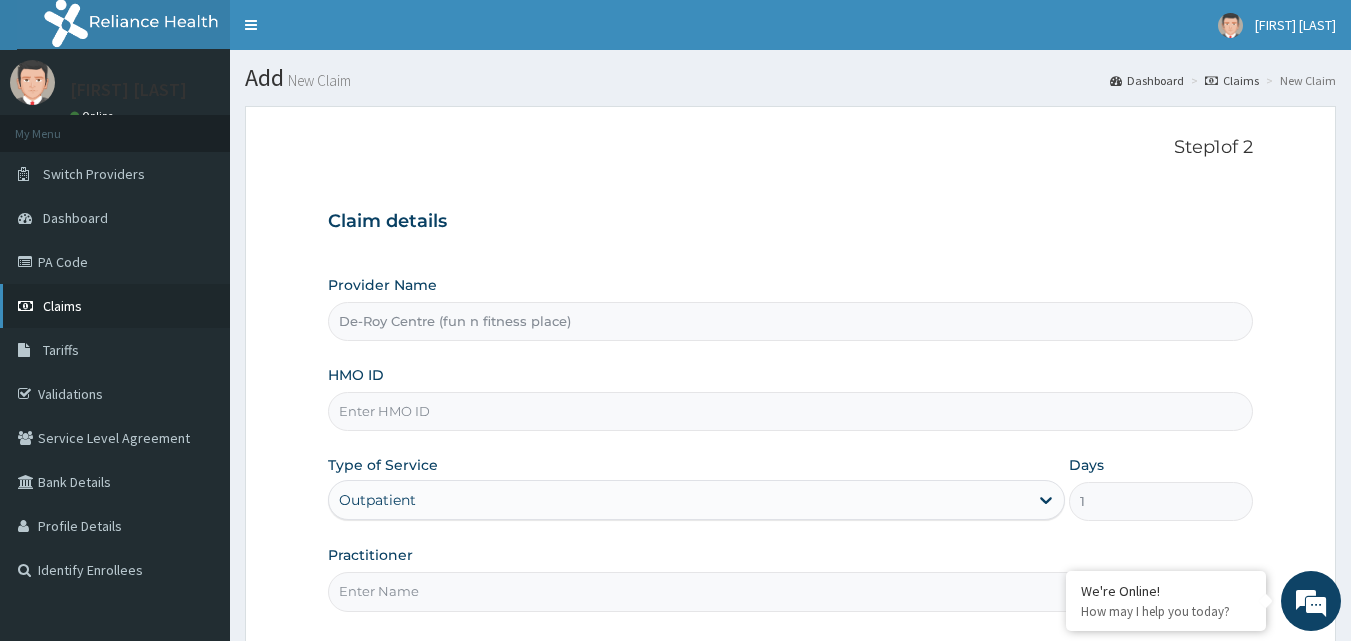 click on "Claims" at bounding box center [62, 306] 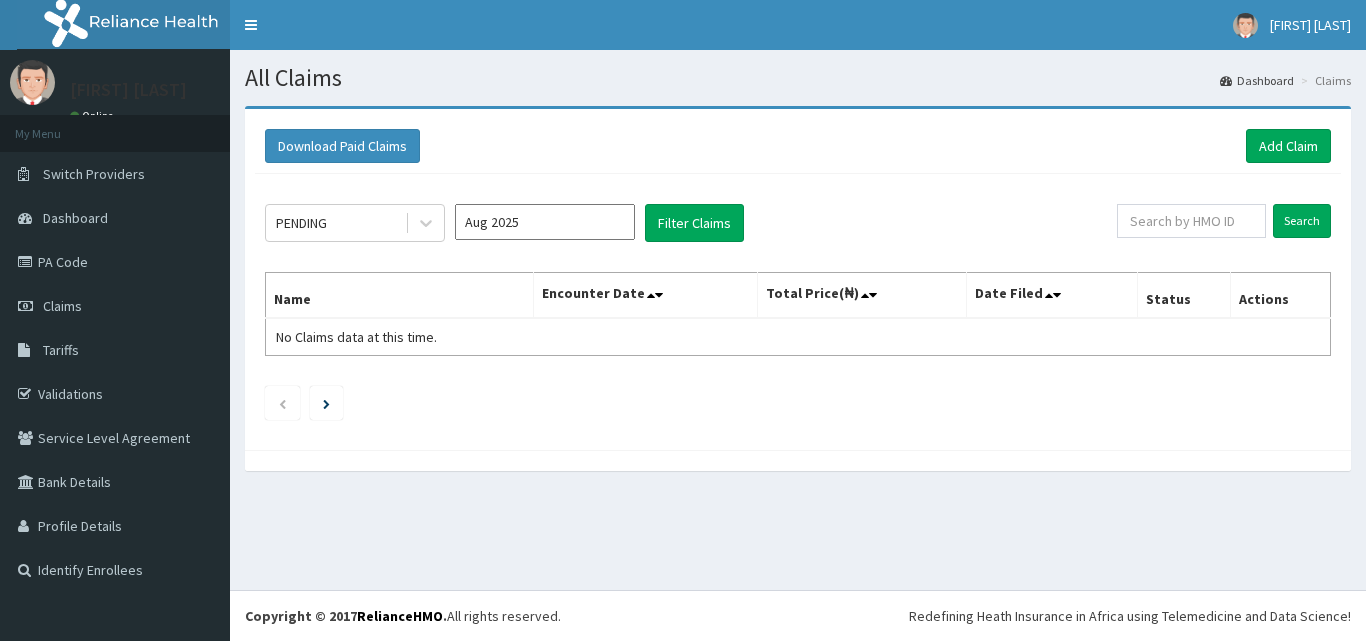 scroll, scrollTop: 0, scrollLeft: 0, axis: both 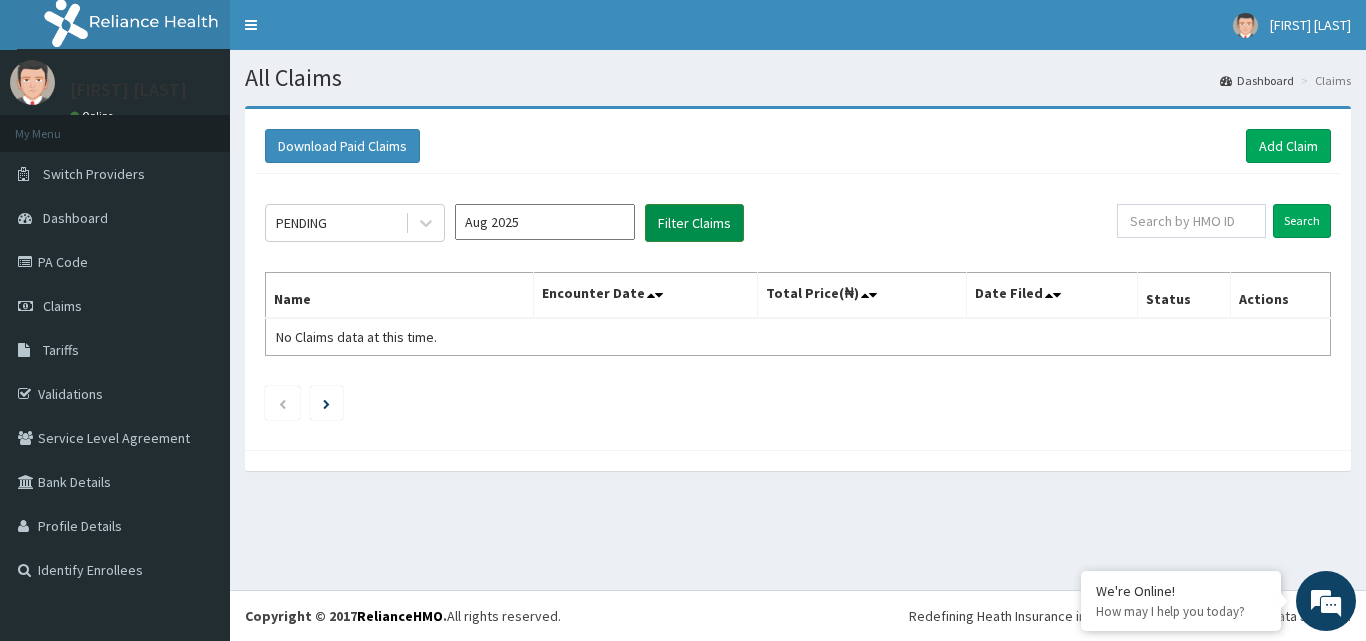 click on "Filter Claims" at bounding box center (694, 223) 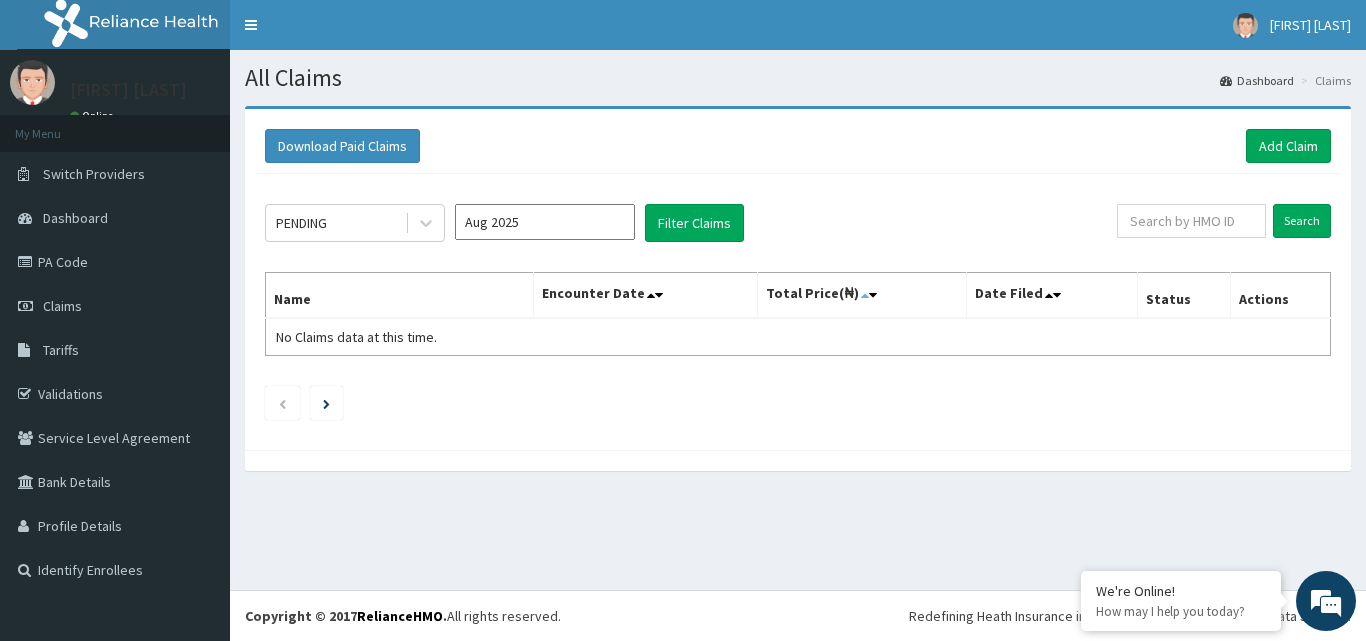 click at bounding box center [865, 295] 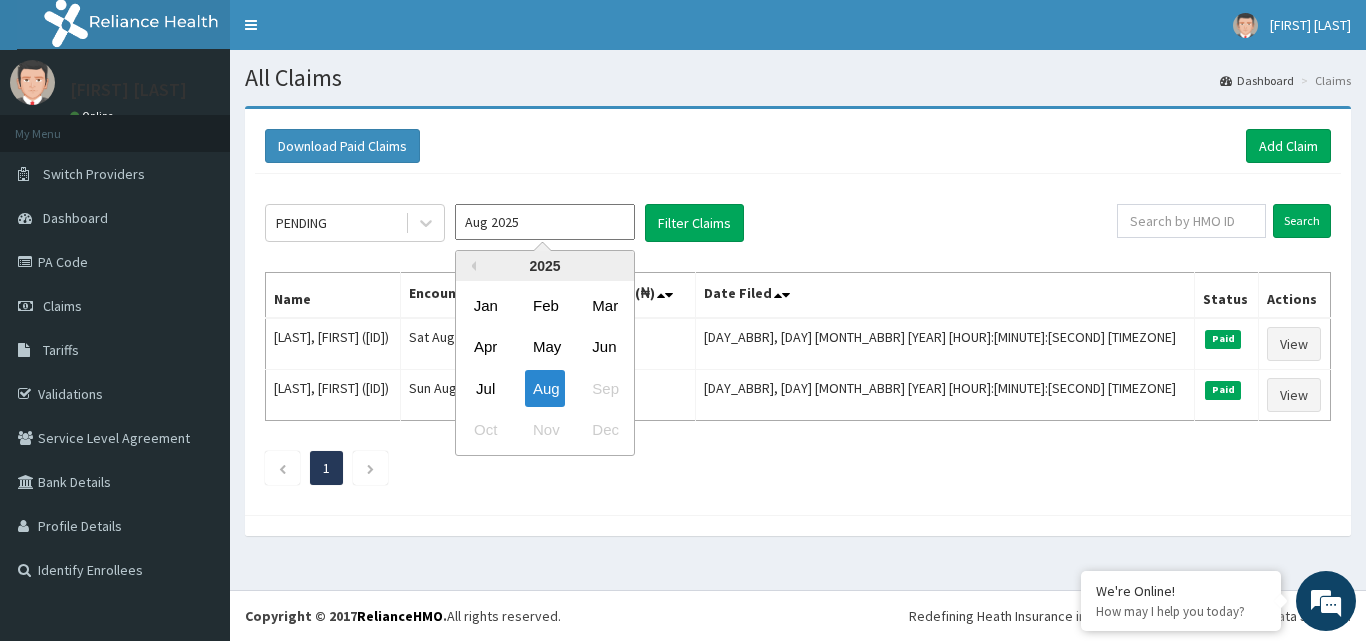 click on "Aug 2025" at bounding box center (545, 222) 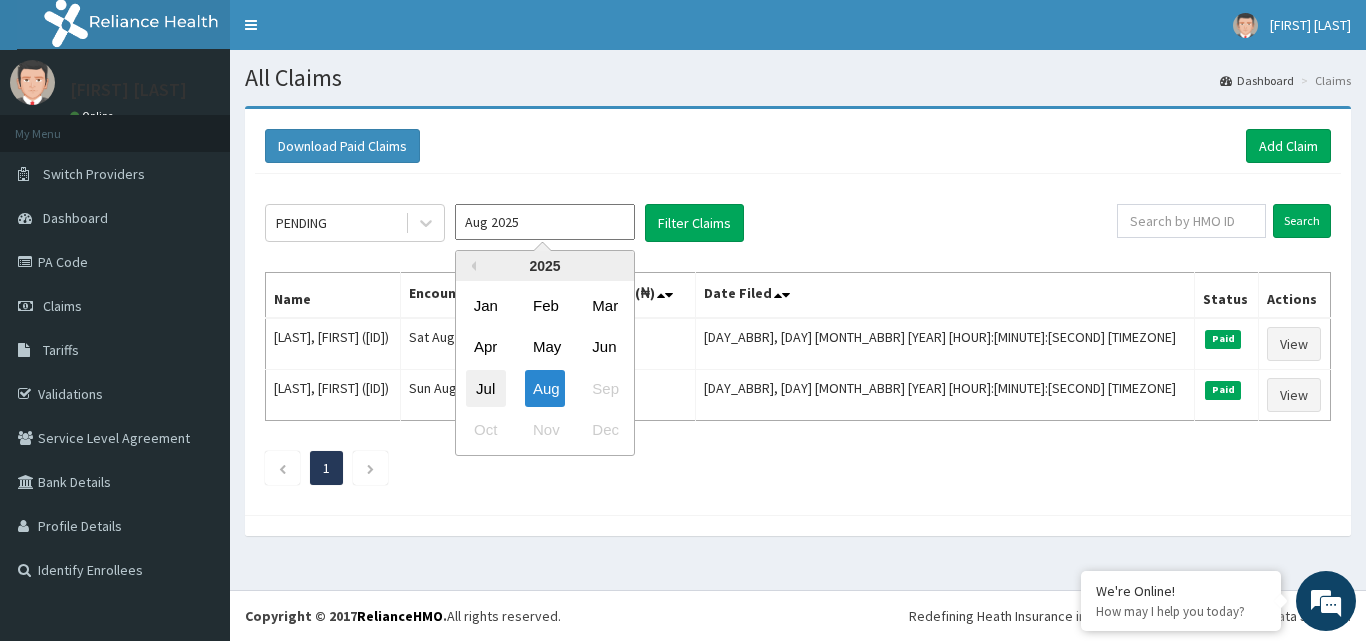 click on "Jul" at bounding box center (486, 388) 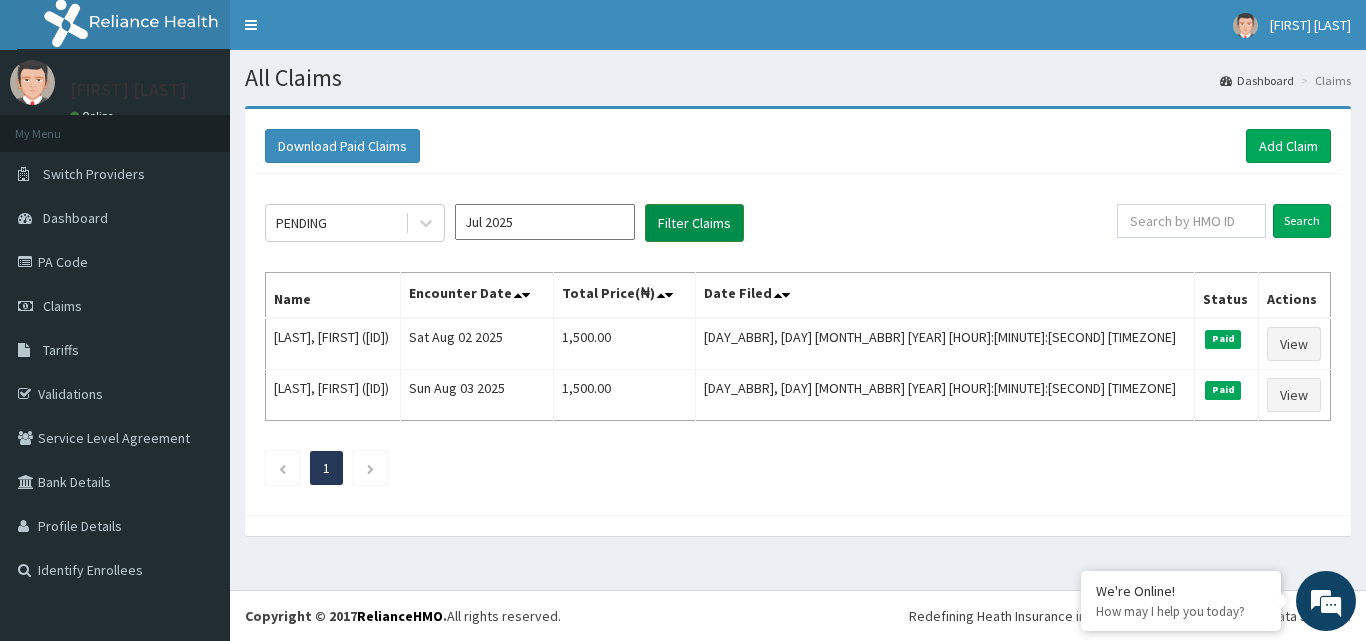 click on "Filter Claims" at bounding box center (694, 223) 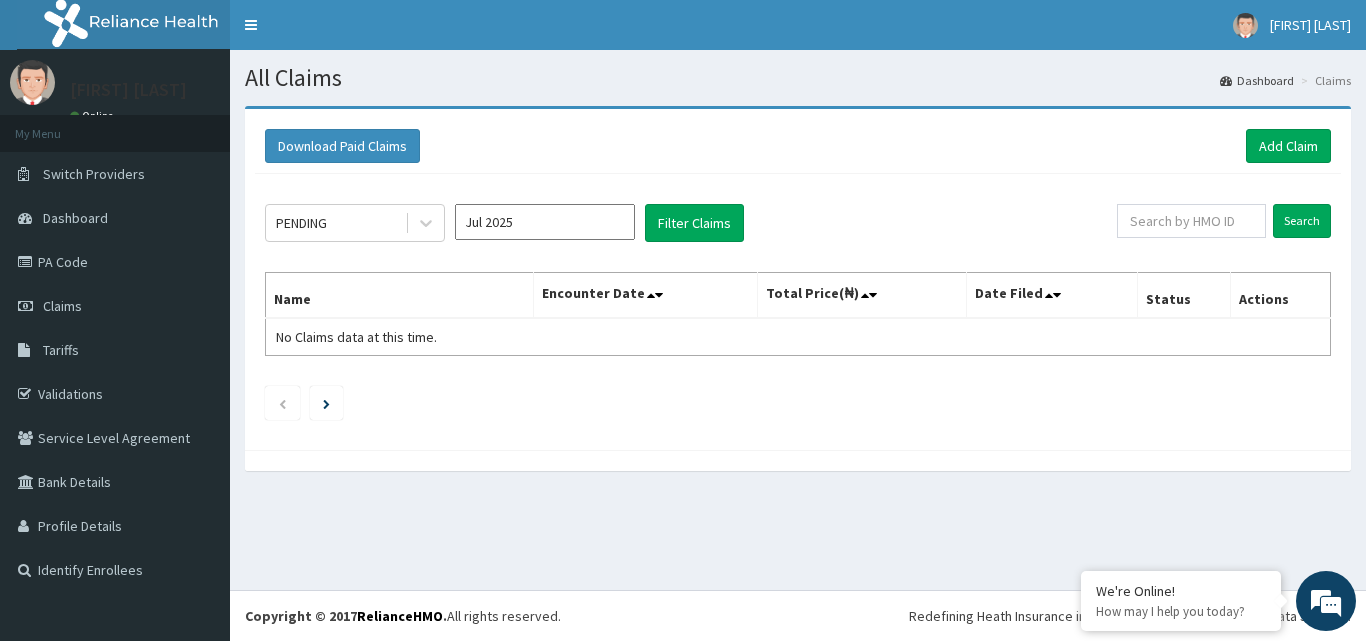 click on "Jul 2025" at bounding box center (545, 222) 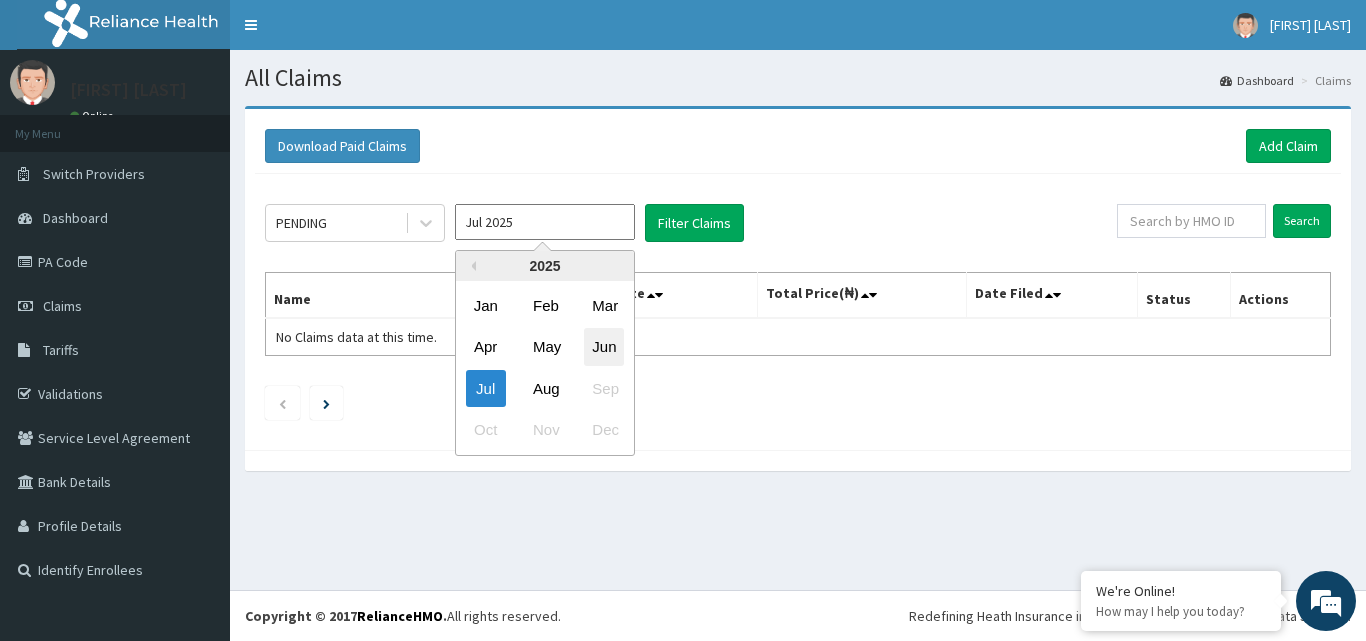click on "Jun" at bounding box center [604, 347] 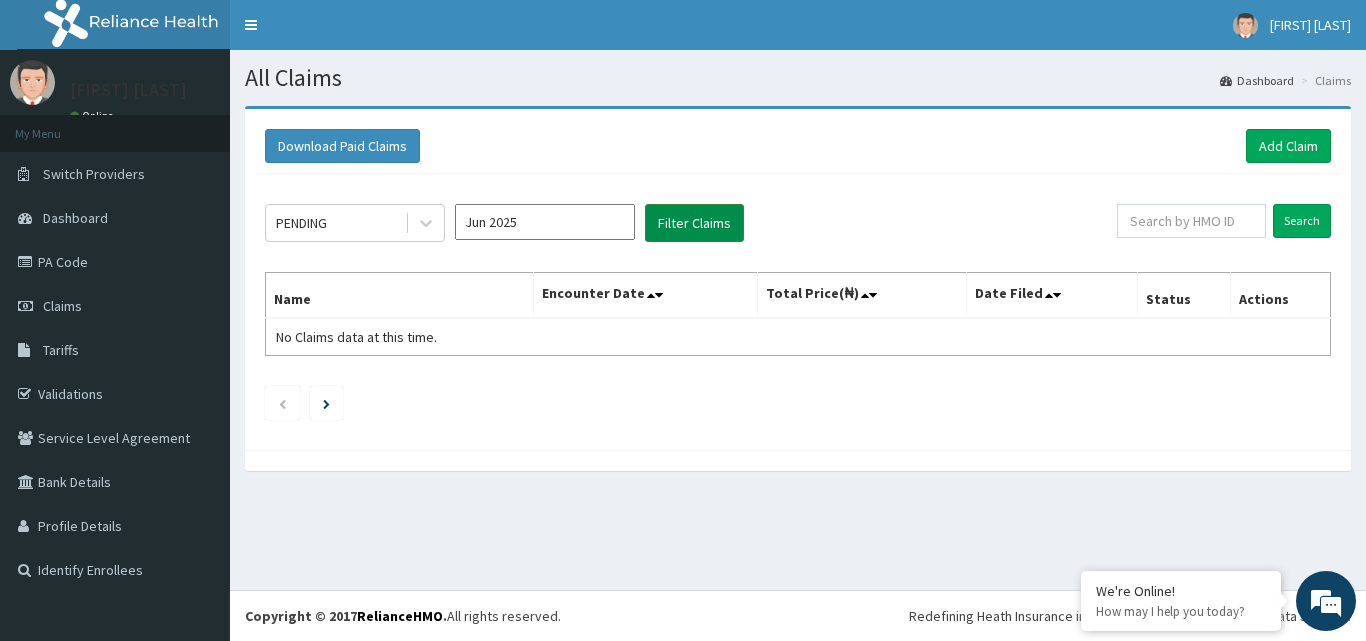 click on "Filter Claims" at bounding box center [694, 223] 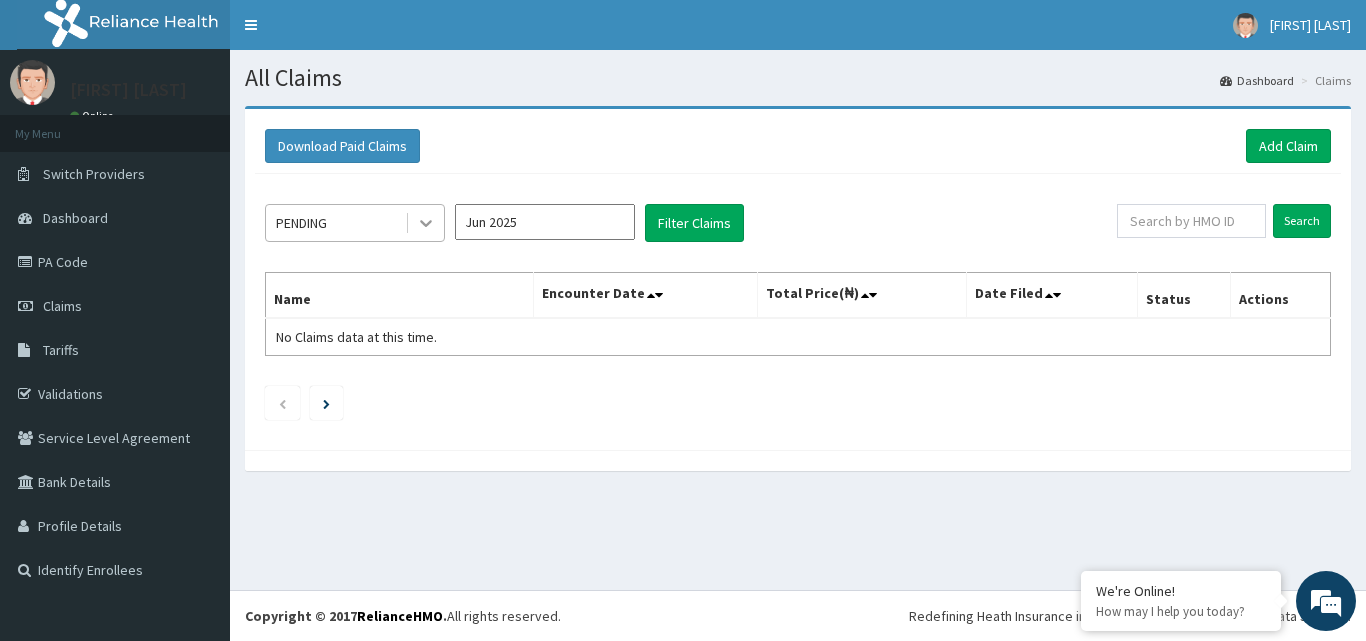 click 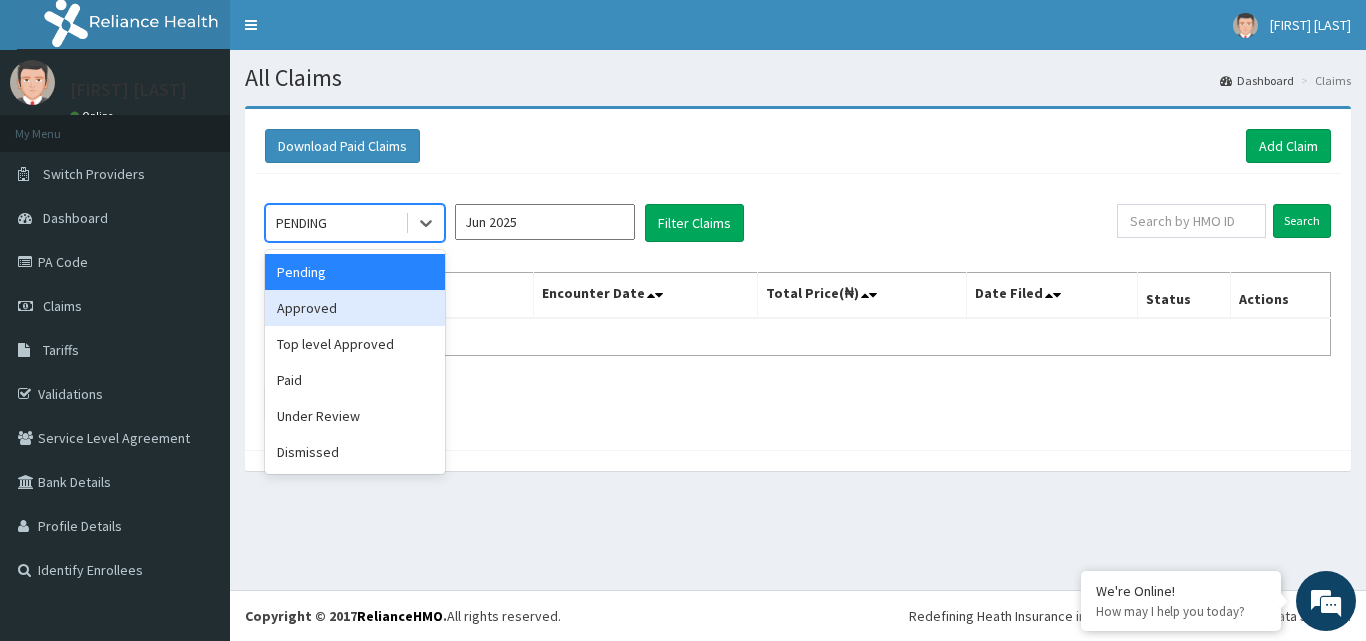 click on "Approved" at bounding box center [355, 308] 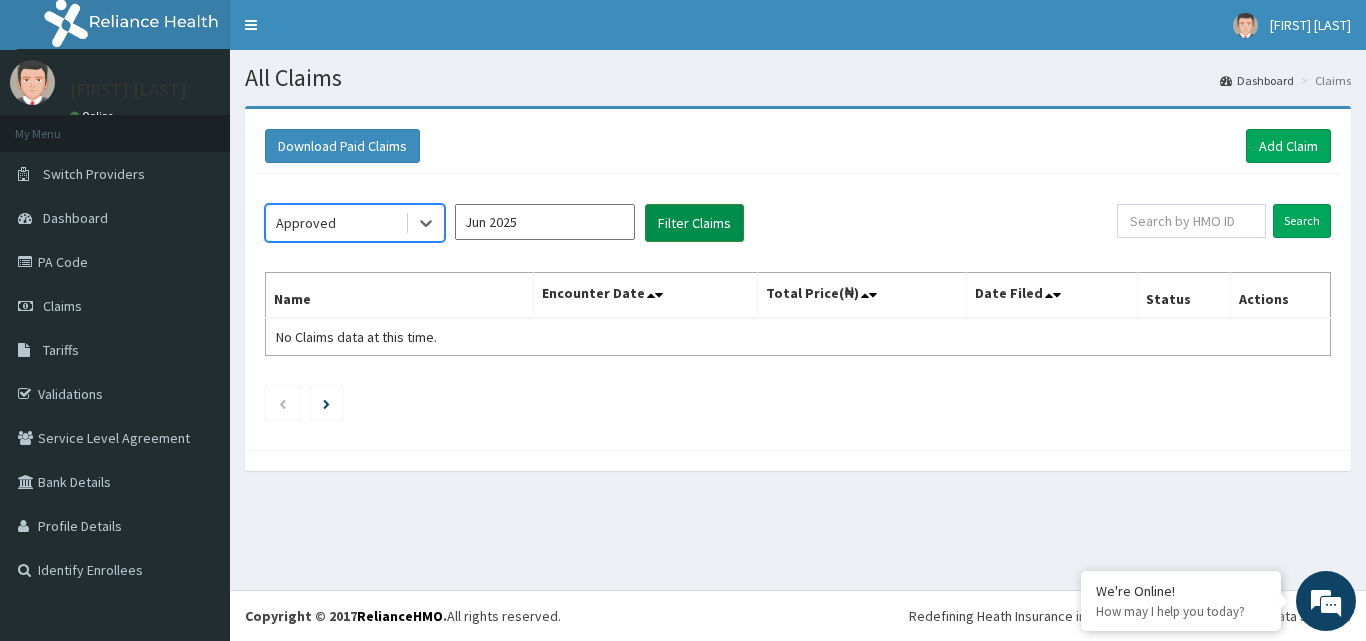 click on "Filter Claims" at bounding box center (694, 223) 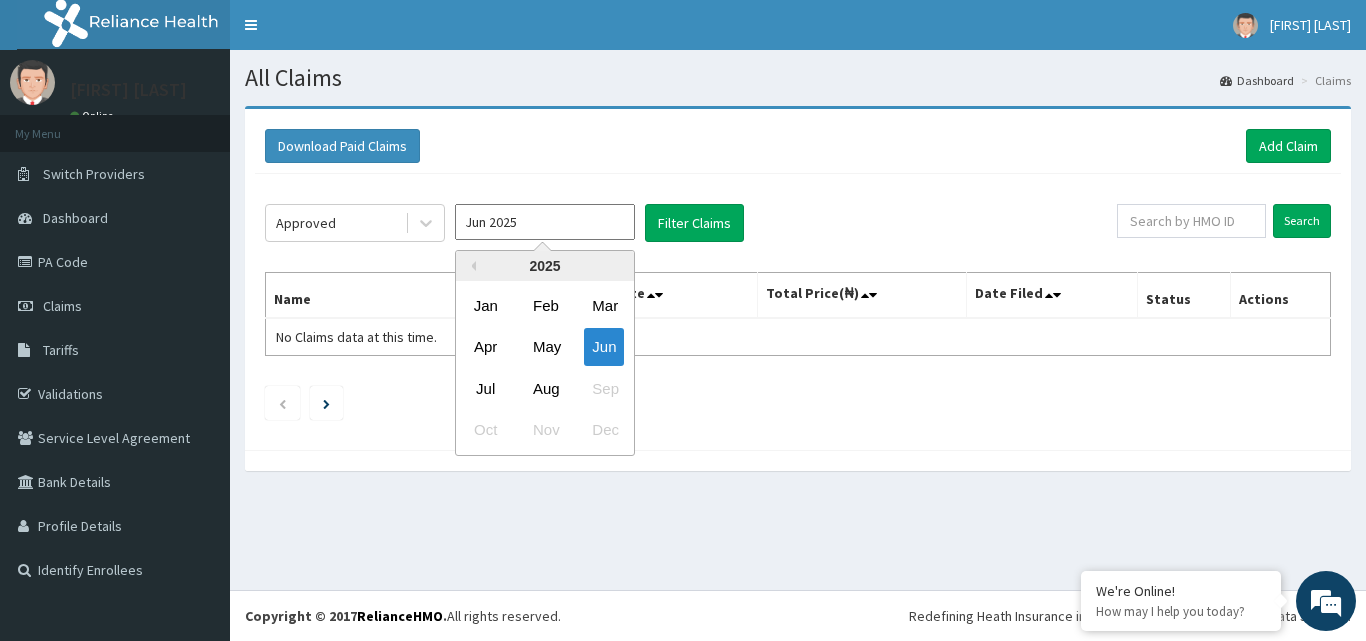 click on "Jun 2025" at bounding box center (545, 222) 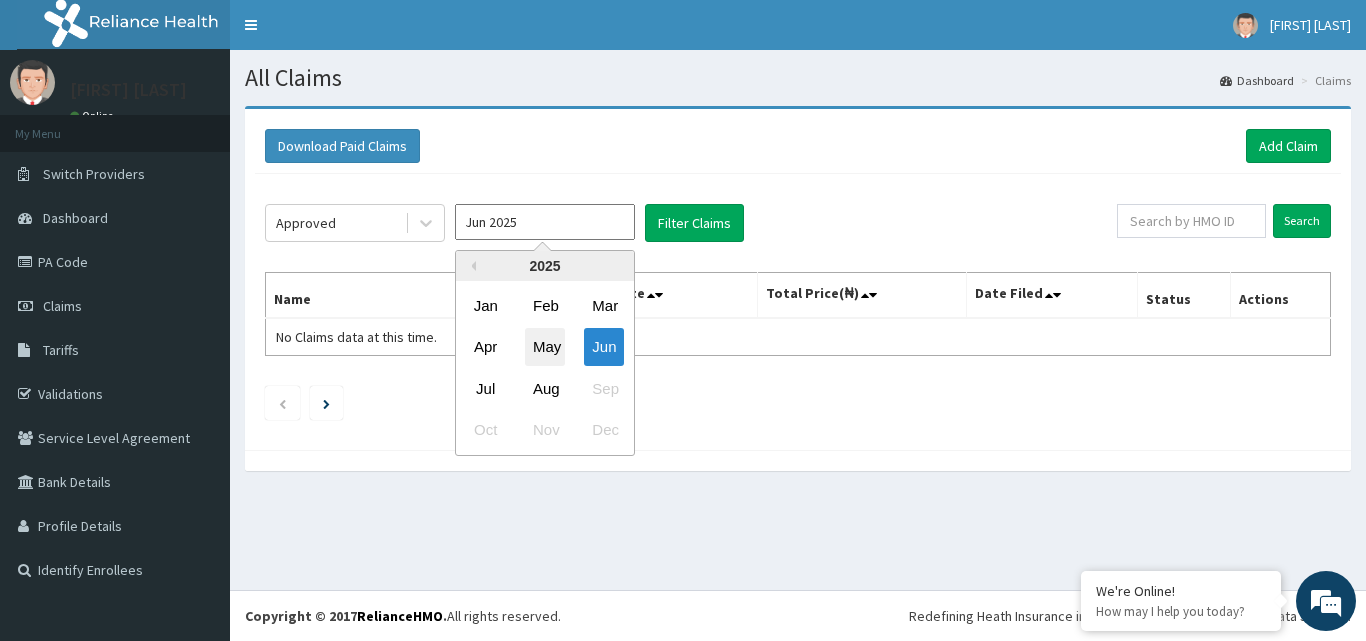 click on "May" at bounding box center [545, 347] 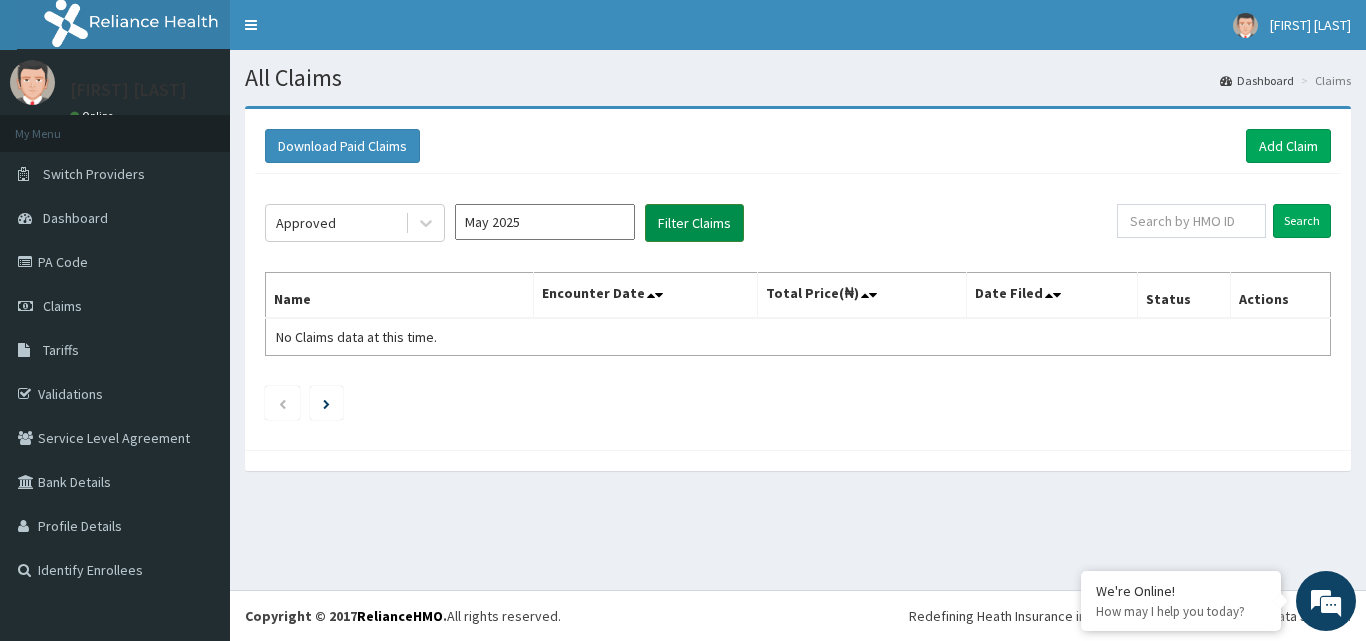 click on "Filter Claims" at bounding box center (694, 223) 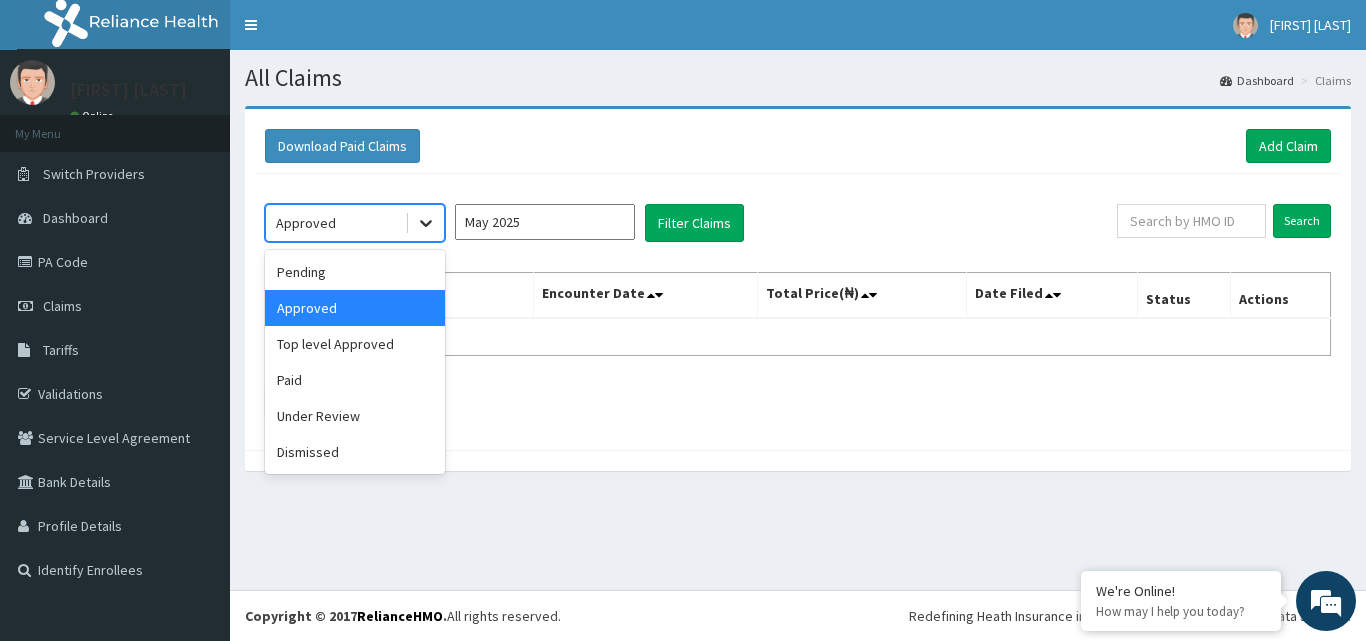 click 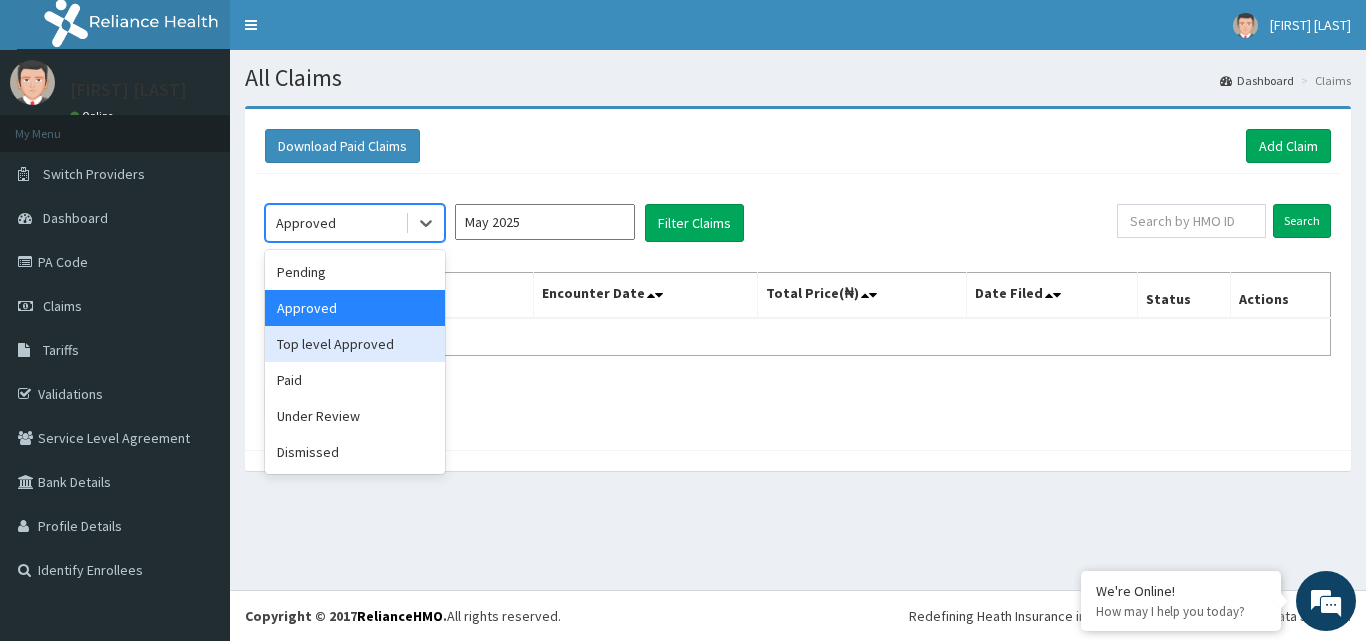 click on "Top level Approved" at bounding box center [355, 344] 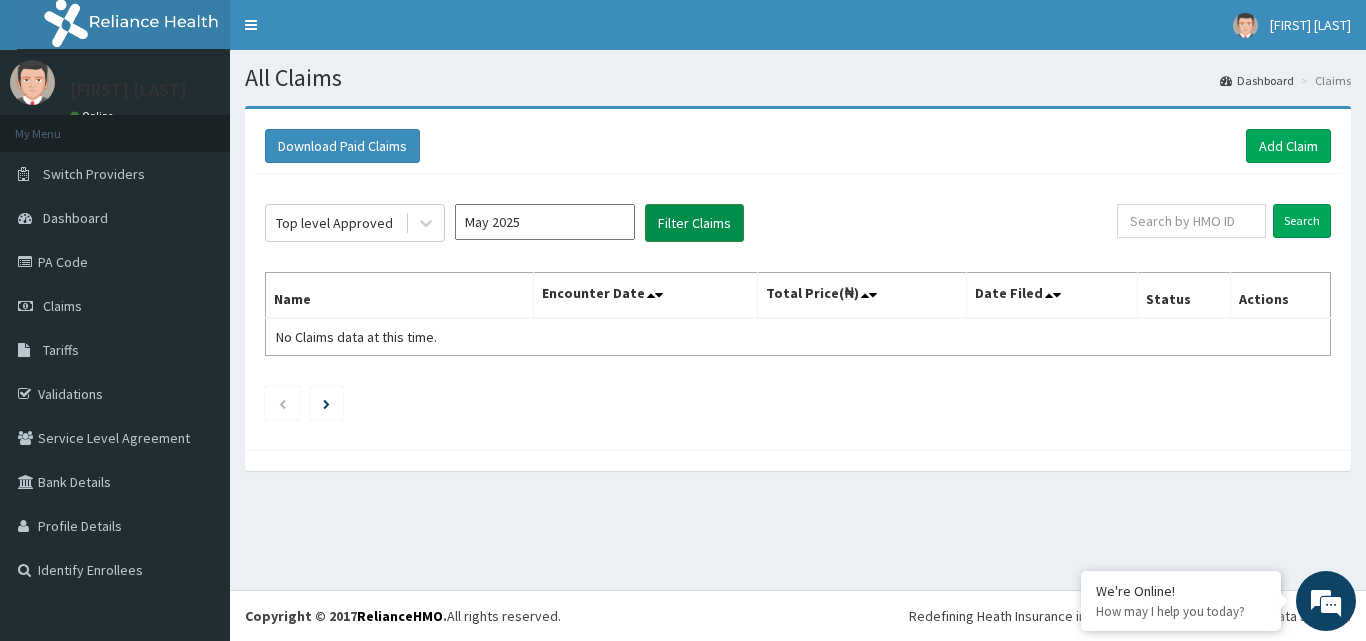 click on "Filter Claims" at bounding box center [694, 223] 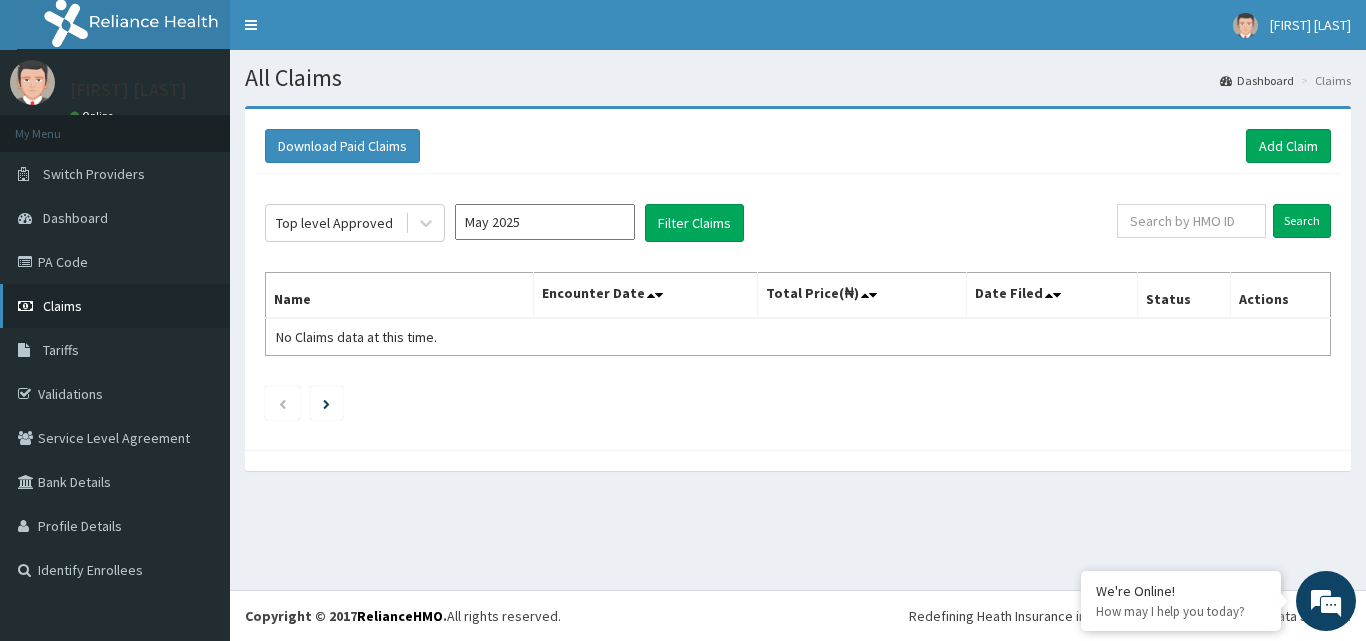 click on "Claims" at bounding box center (62, 306) 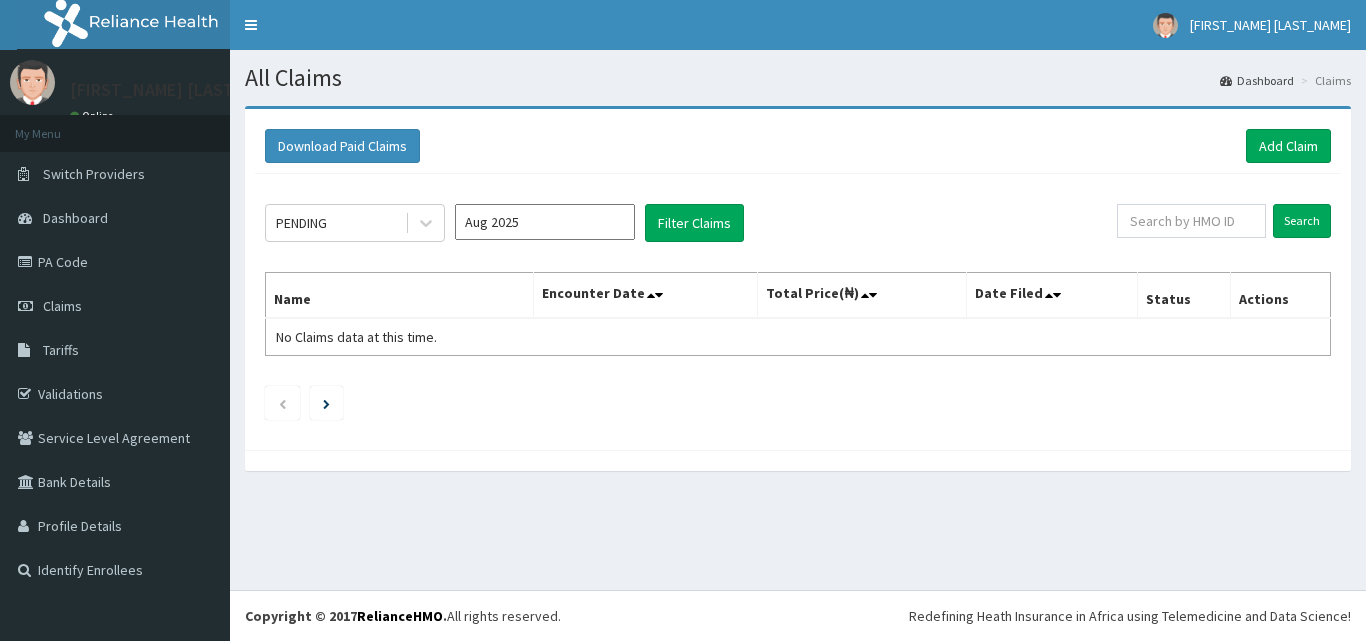scroll, scrollTop: 0, scrollLeft: 0, axis: both 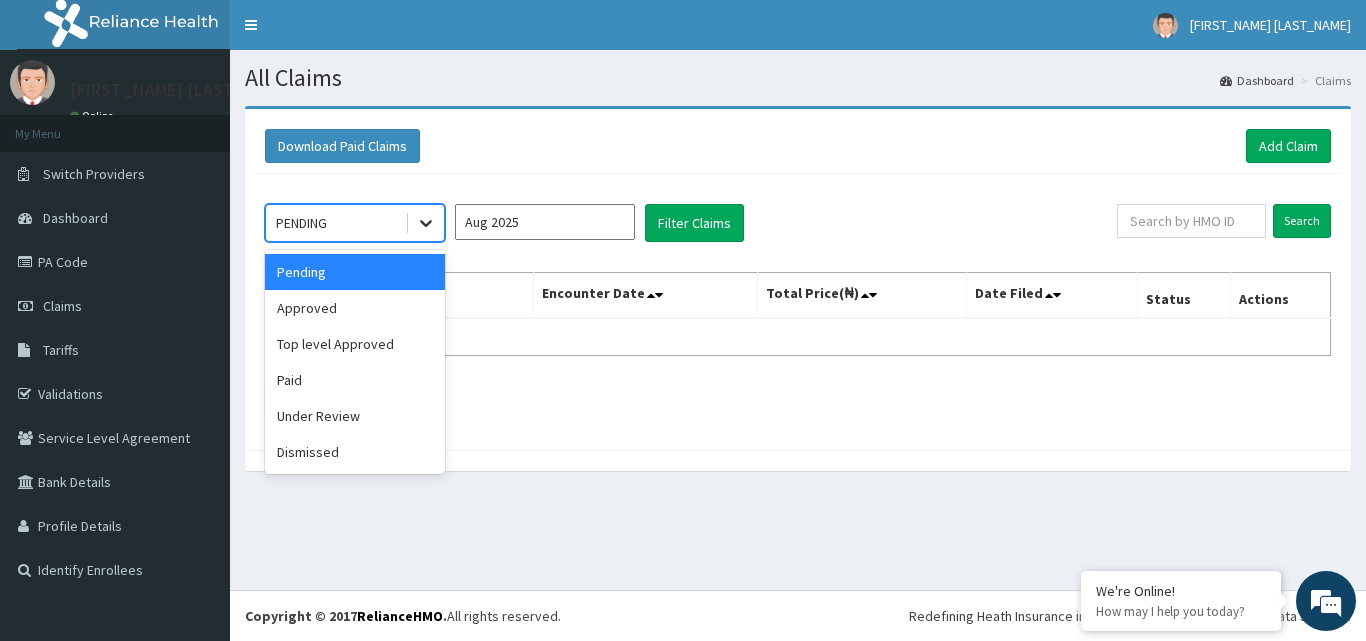 click 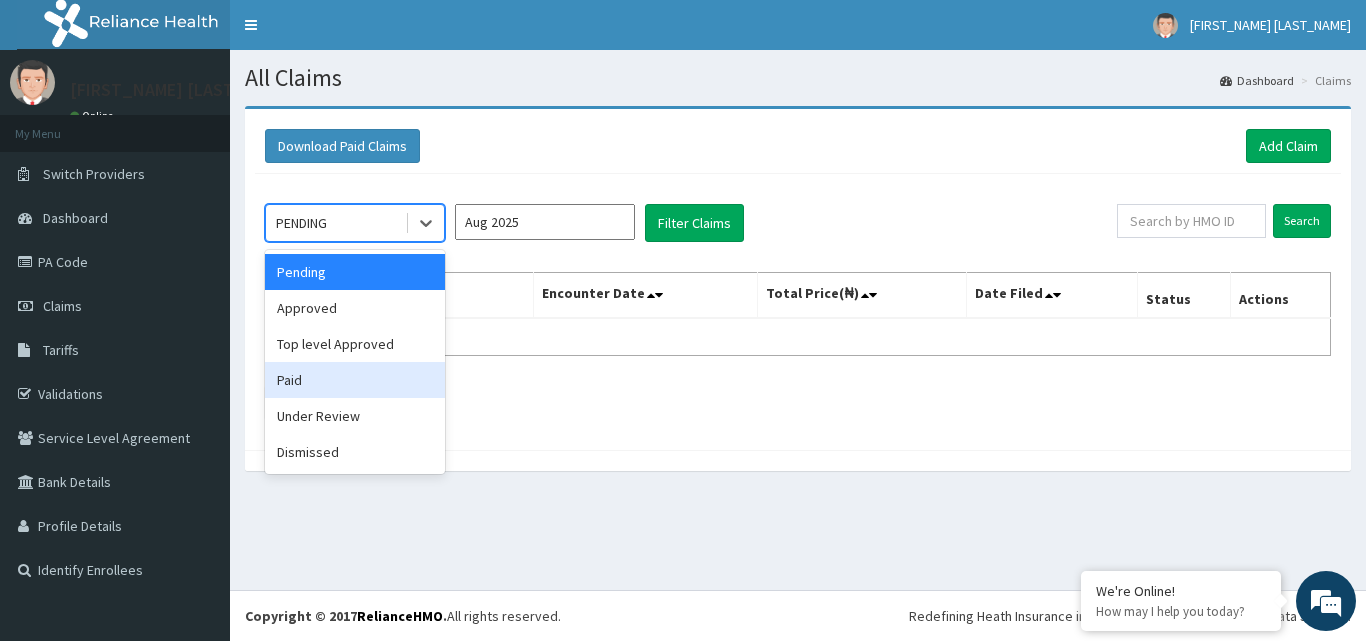 click on "Paid" at bounding box center (355, 380) 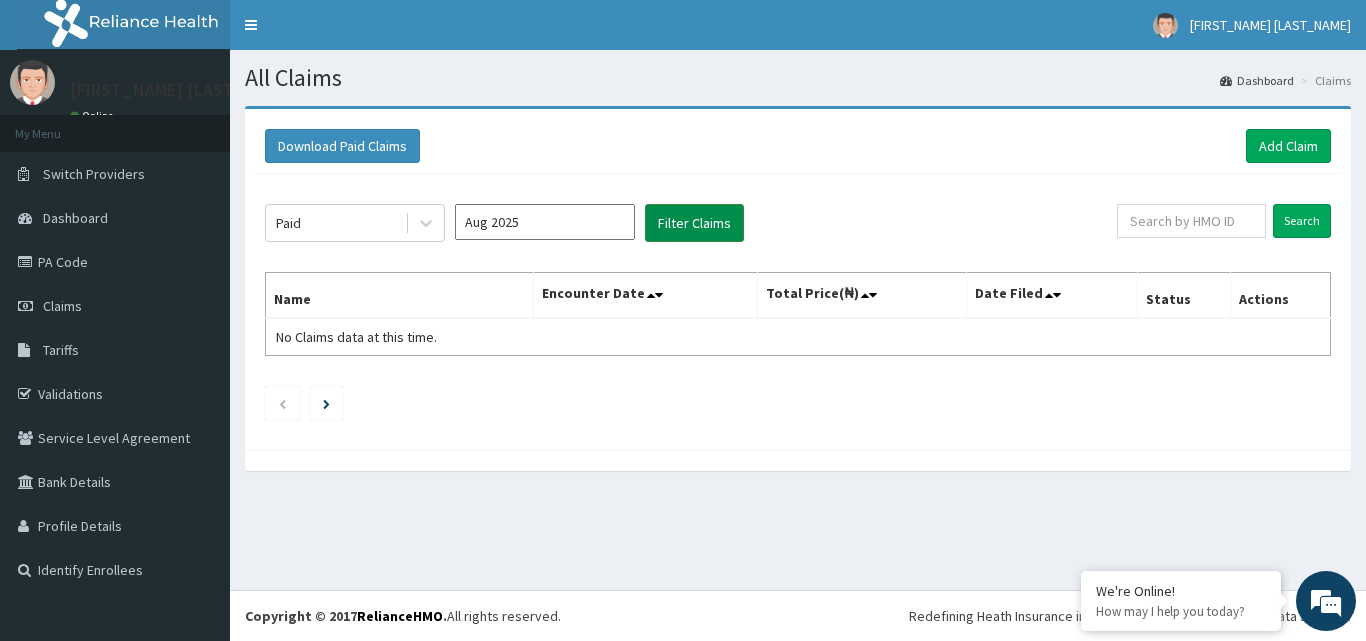 click on "Filter Claims" at bounding box center (694, 223) 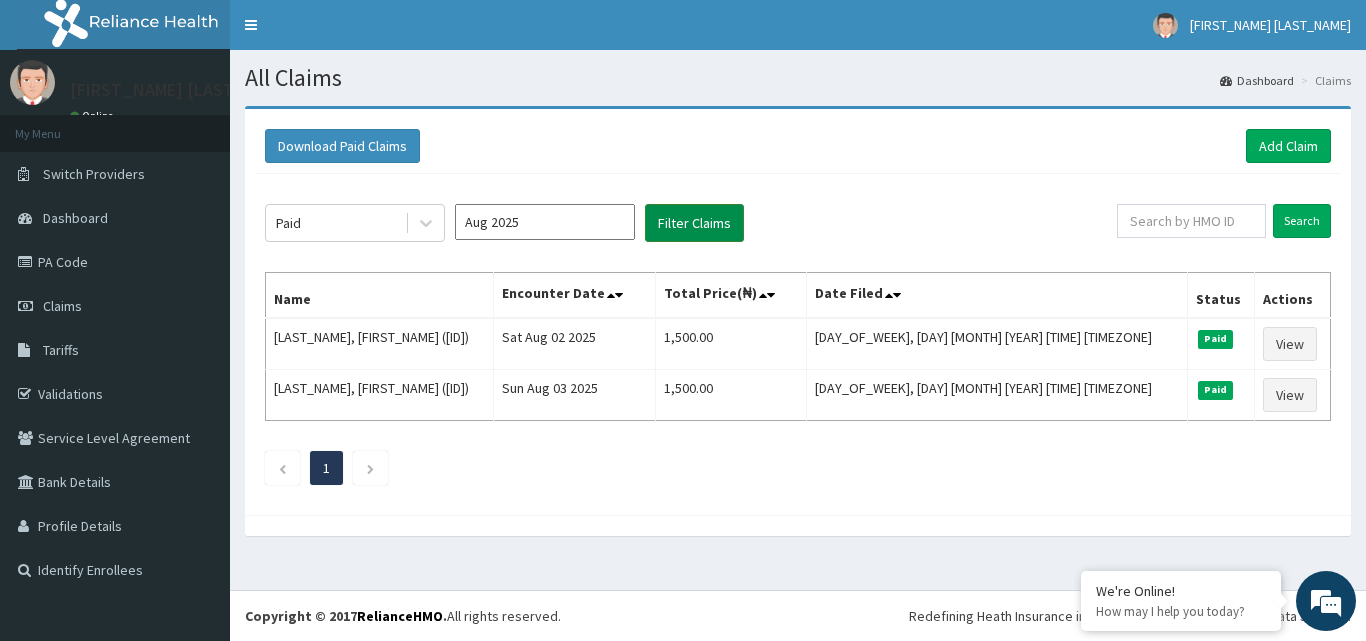scroll, scrollTop: 0, scrollLeft: 0, axis: both 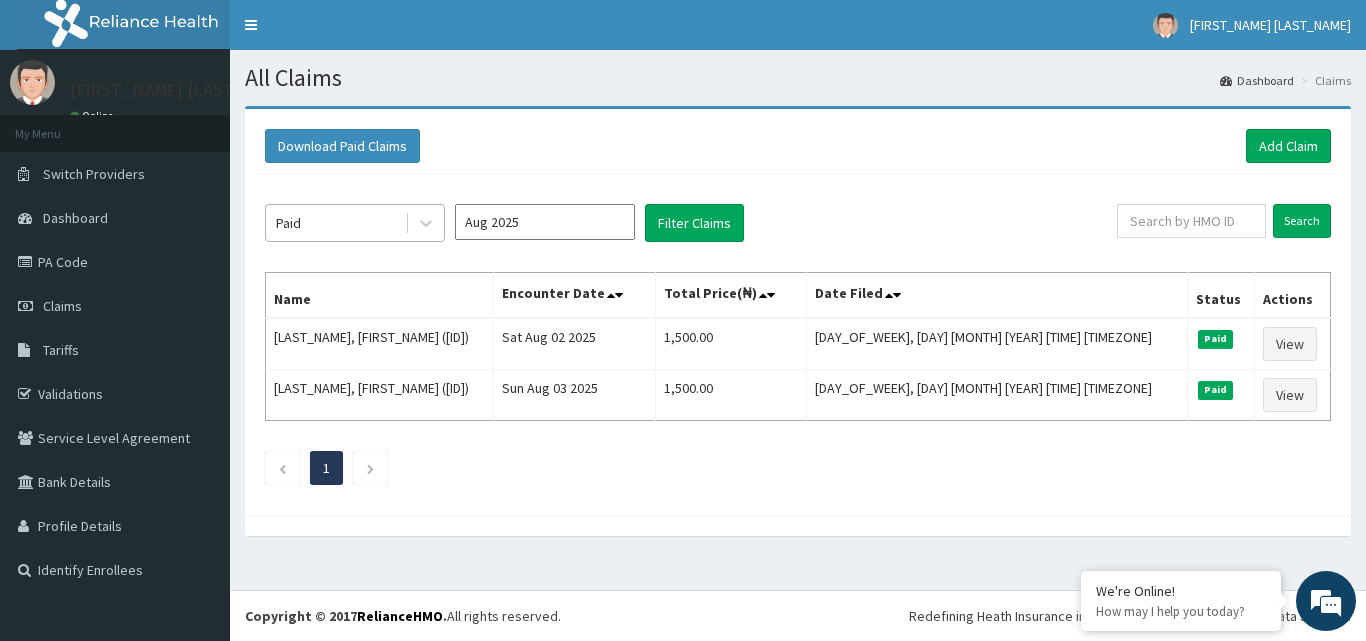 click on "Paid" at bounding box center [335, 223] 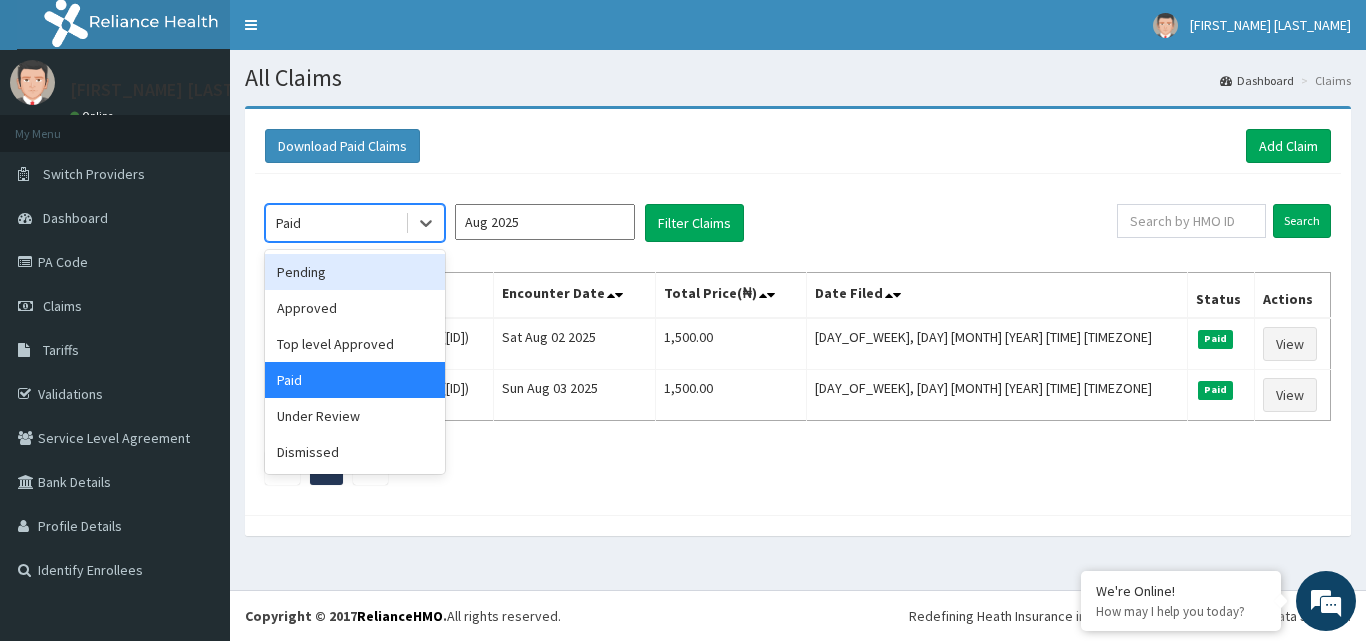 click on "Pending" at bounding box center (355, 272) 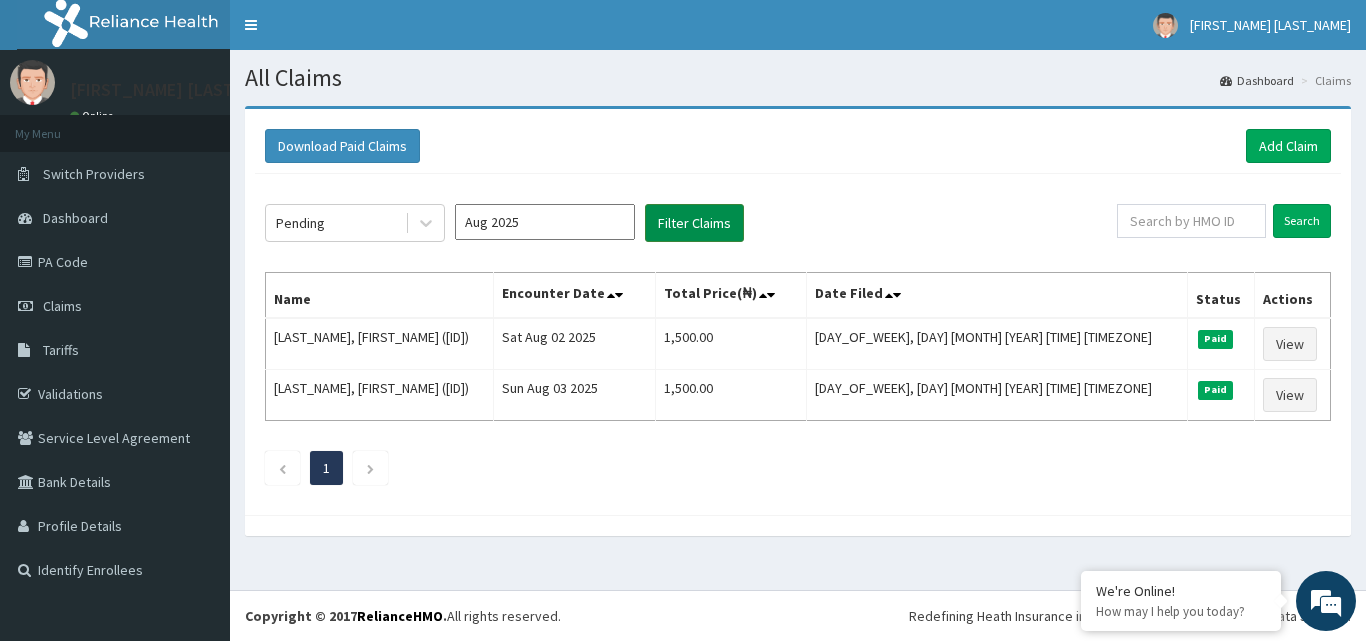 click on "Filter Claims" at bounding box center [694, 223] 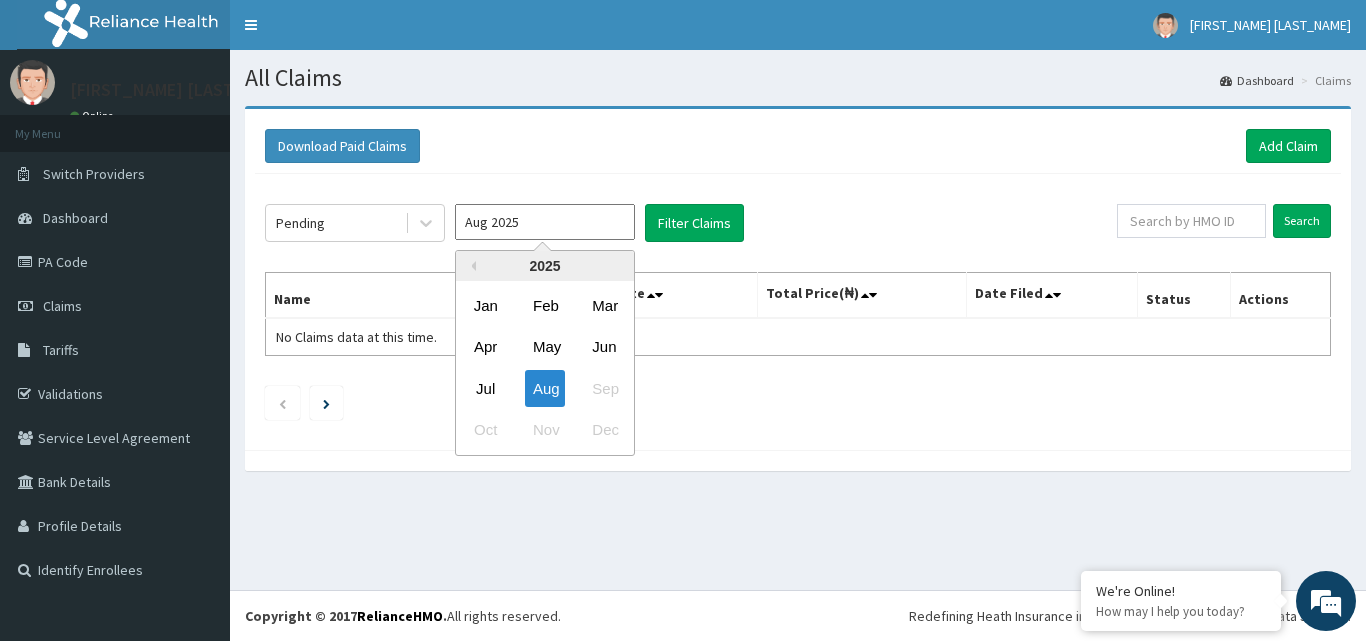 click on "Aug 2025" at bounding box center [545, 222] 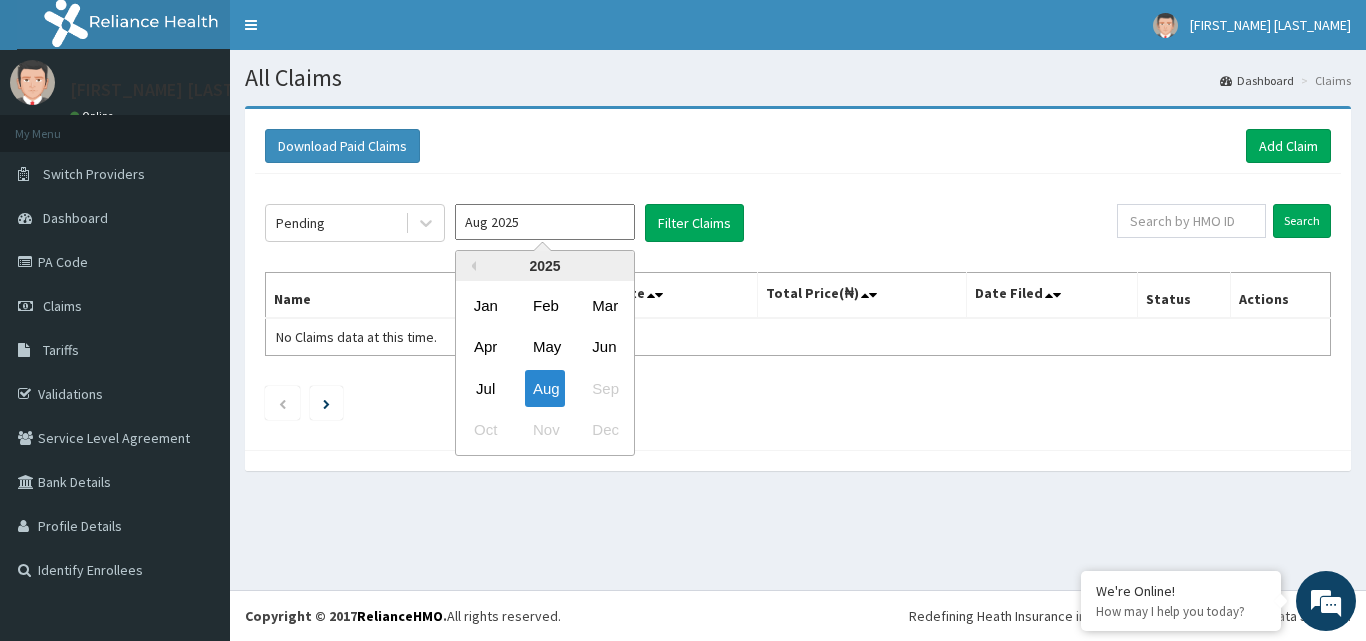 click on "Jul" at bounding box center [486, 388] 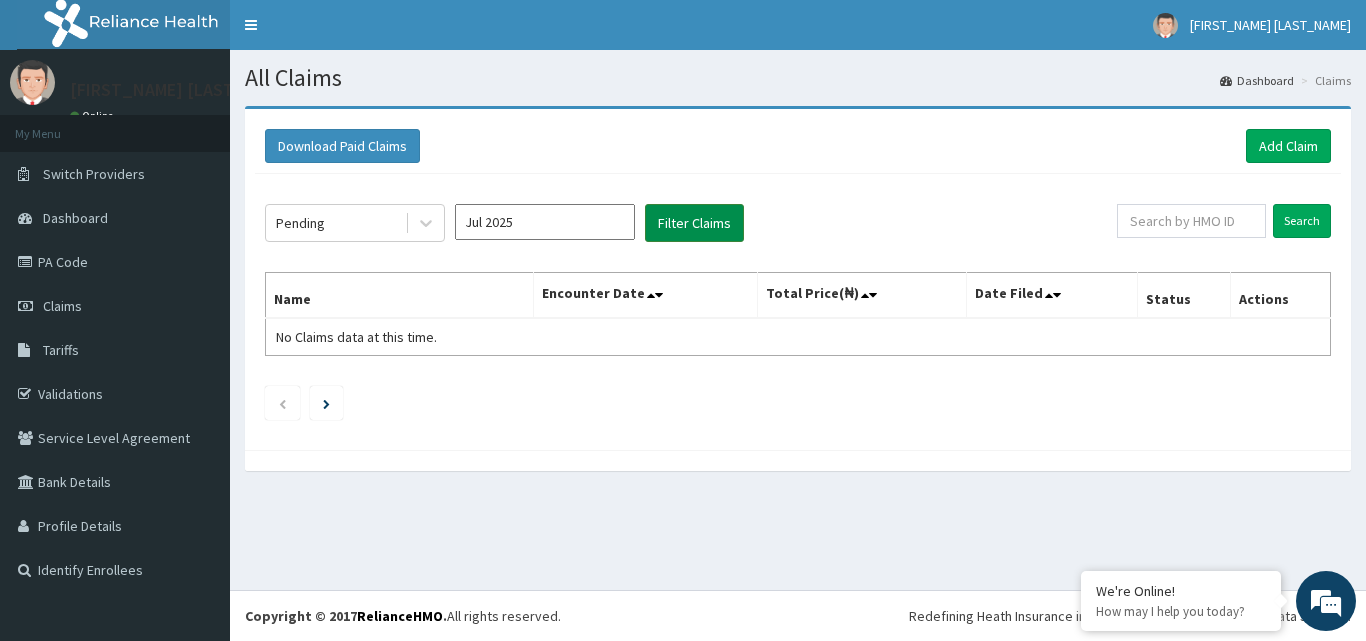 click on "Filter Claims" at bounding box center (694, 223) 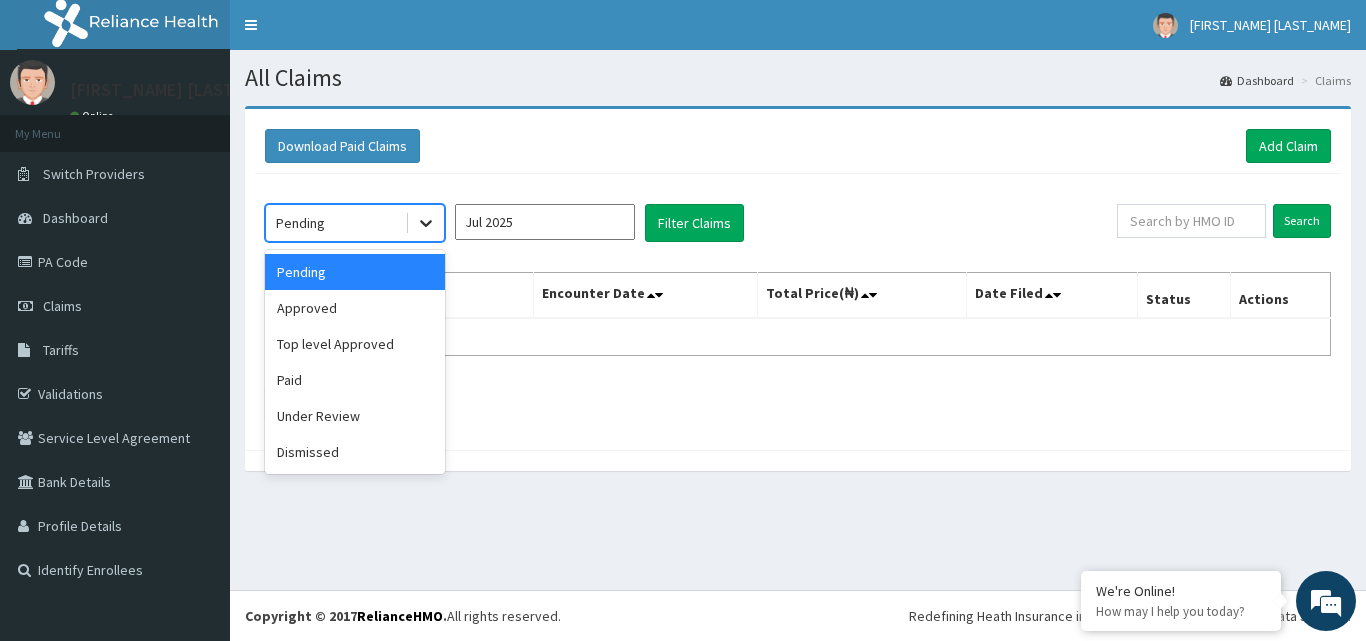 click at bounding box center [426, 223] 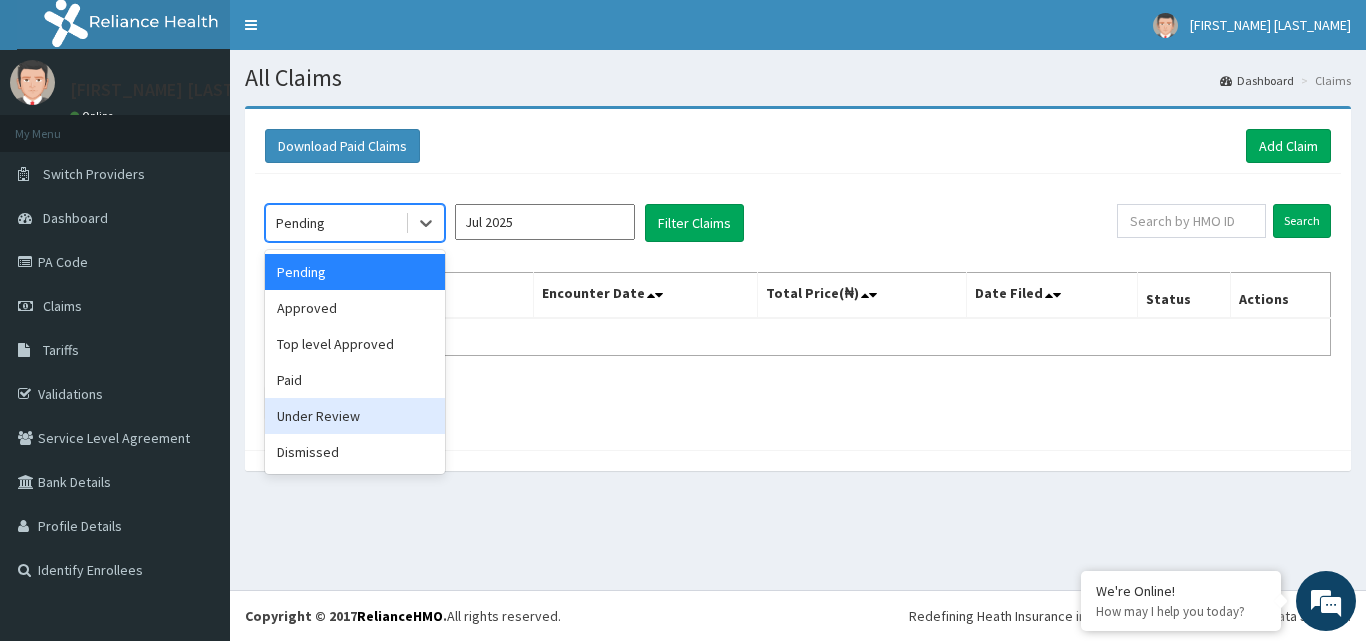 click on "Under Review" at bounding box center (355, 416) 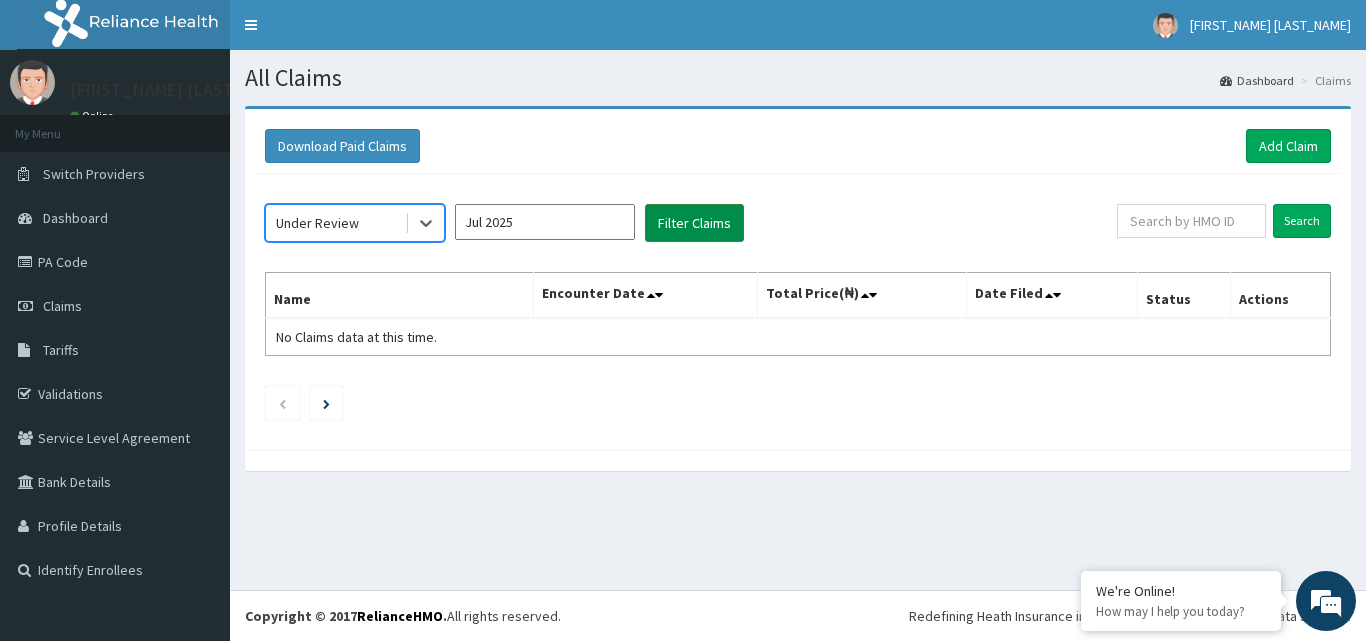 click on "Filter Claims" at bounding box center [694, 223] 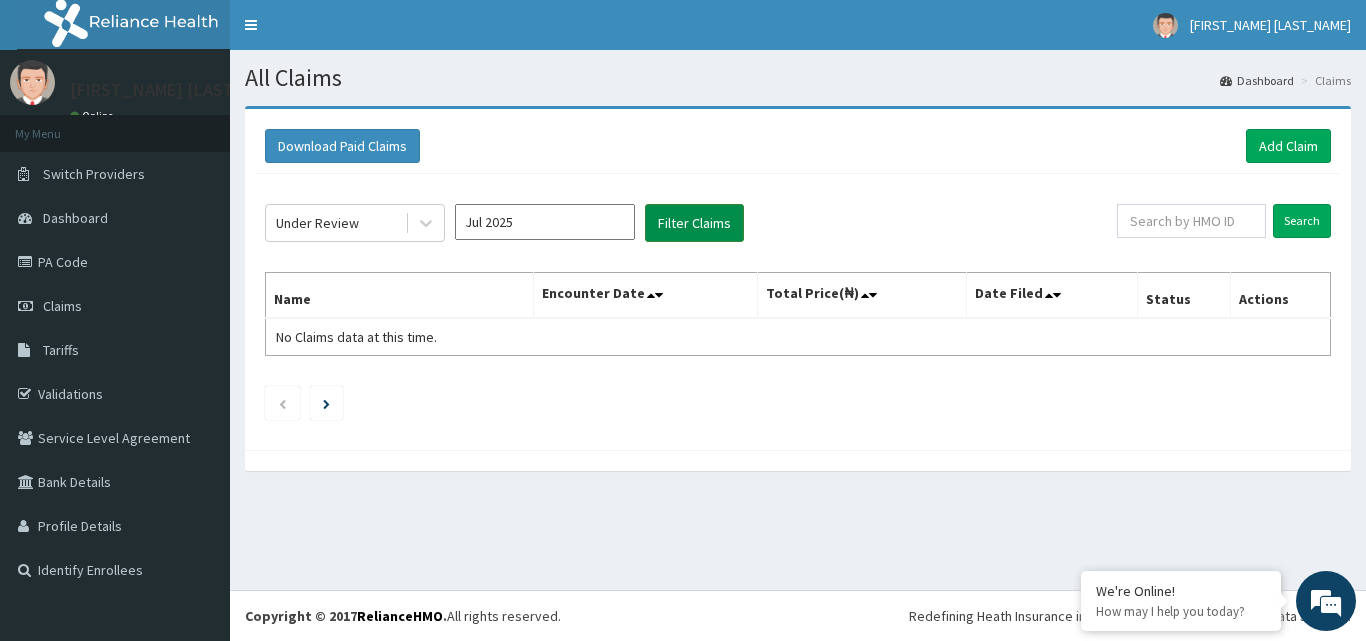 click on "Filter Claims" at bounding box center (694, 223) 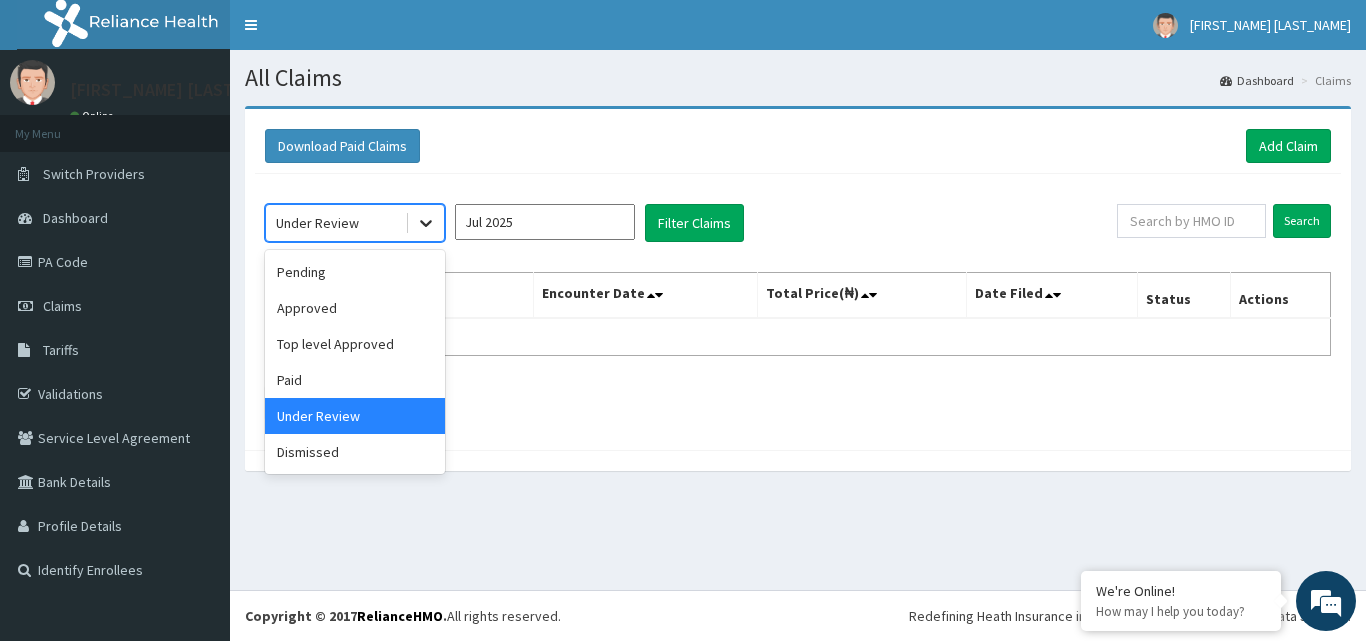 click 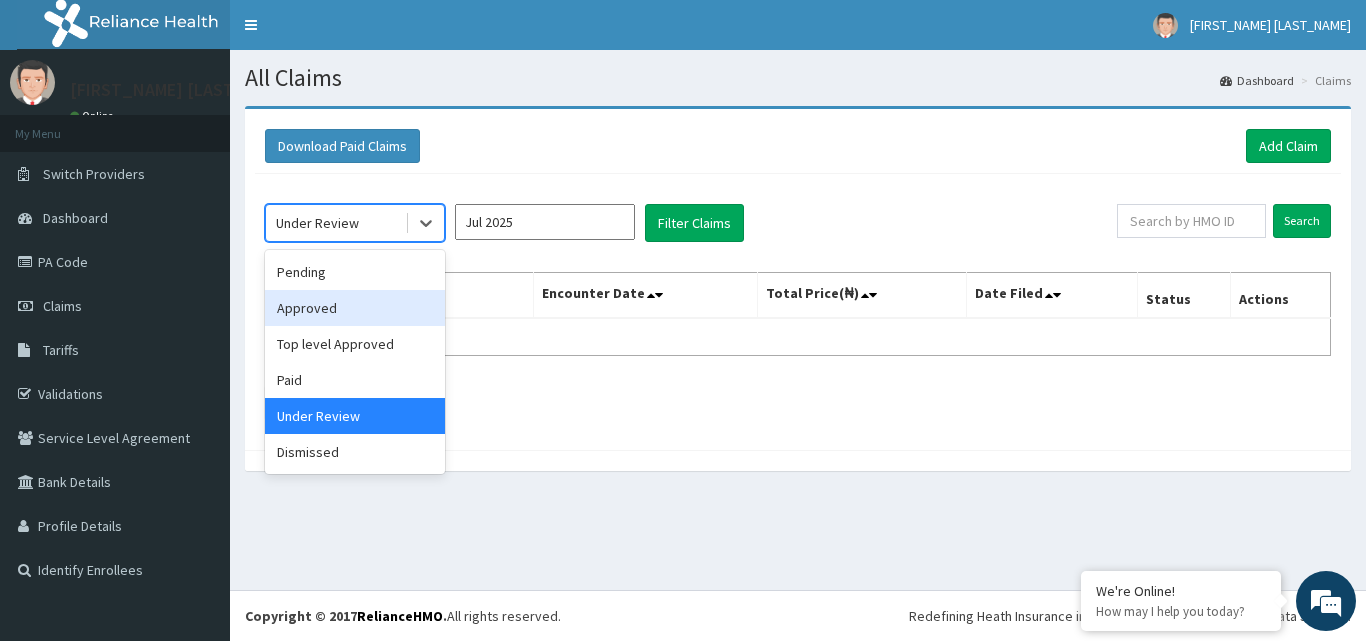 click on "Approved" at bounding box center (355, 308) 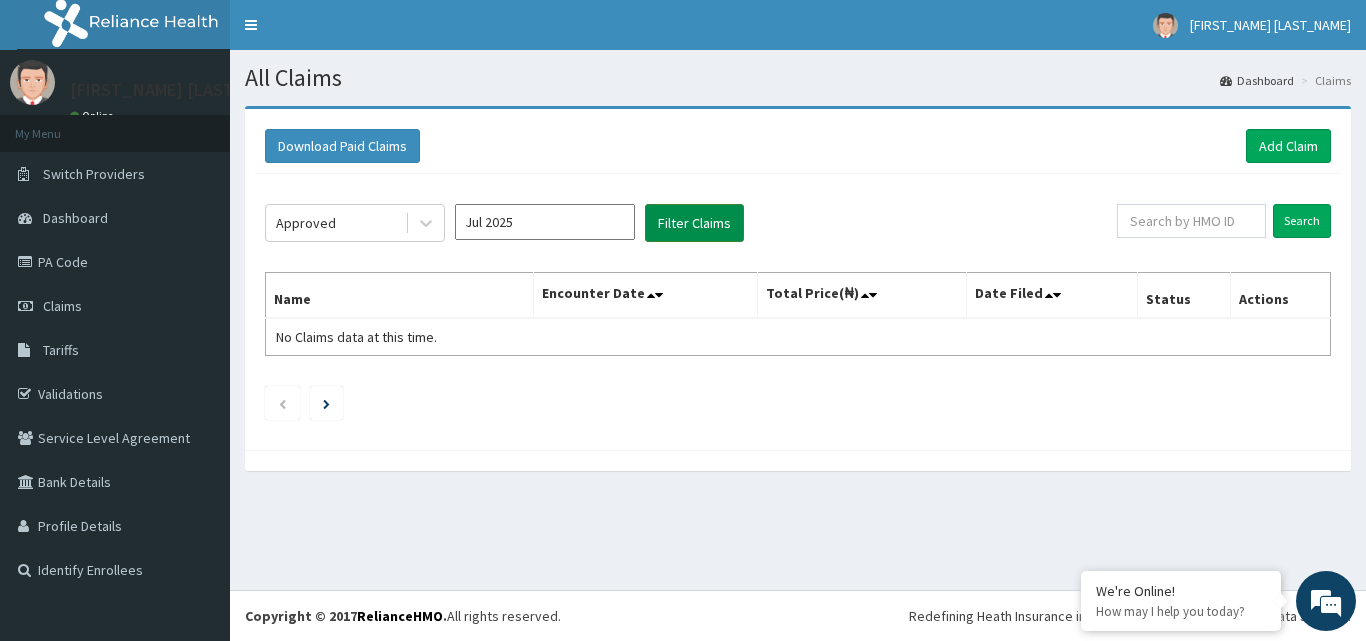 click on "Filter Claims" at bounding box center [694, 223] 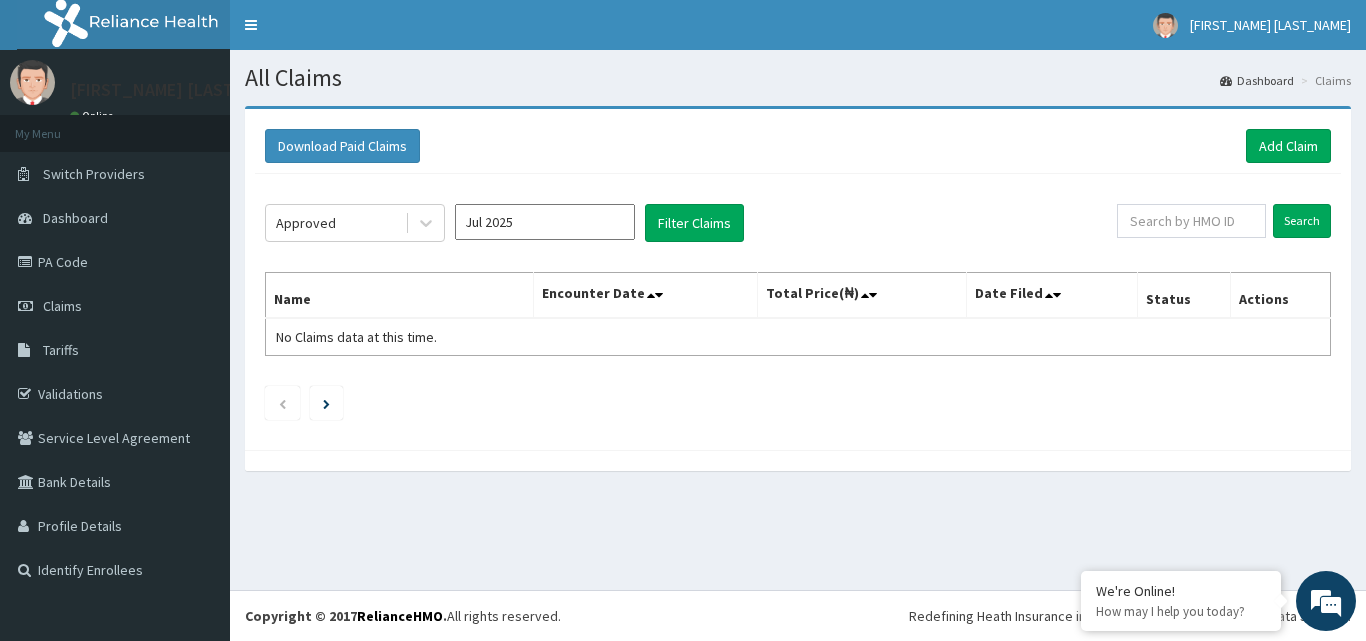 click on "Jul 2025" at bounding box center [545, 222] 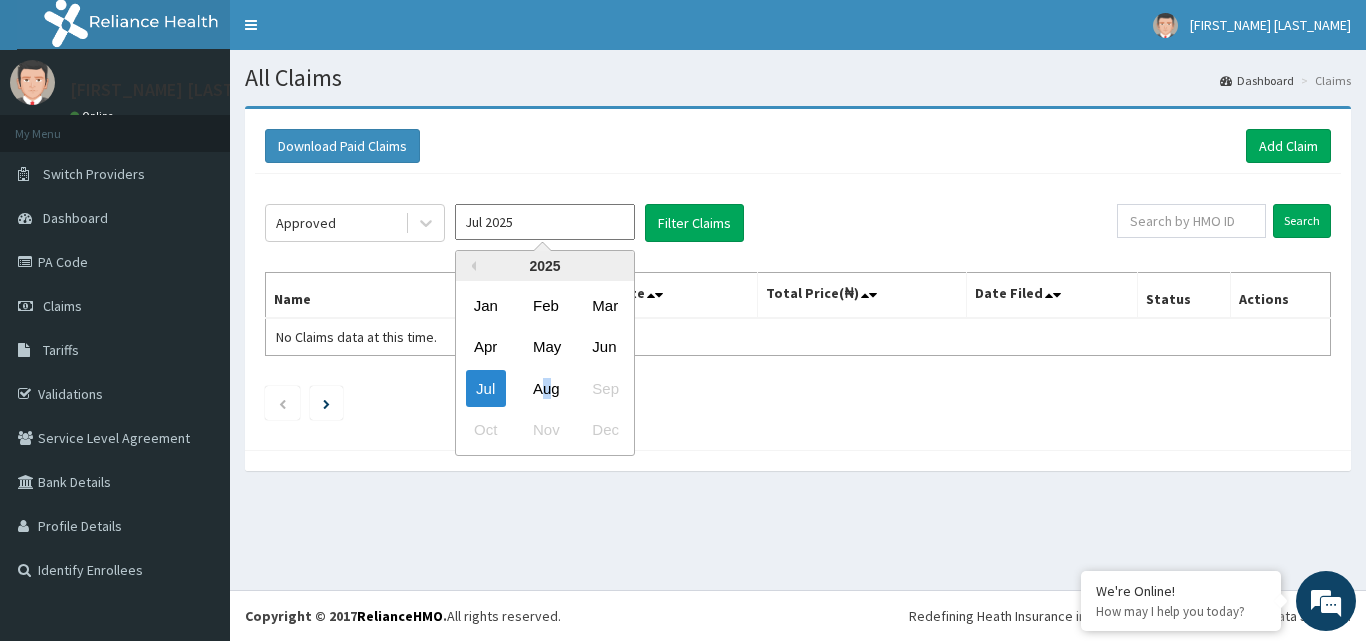 click on "Aug" at bounding box center (545, 388) 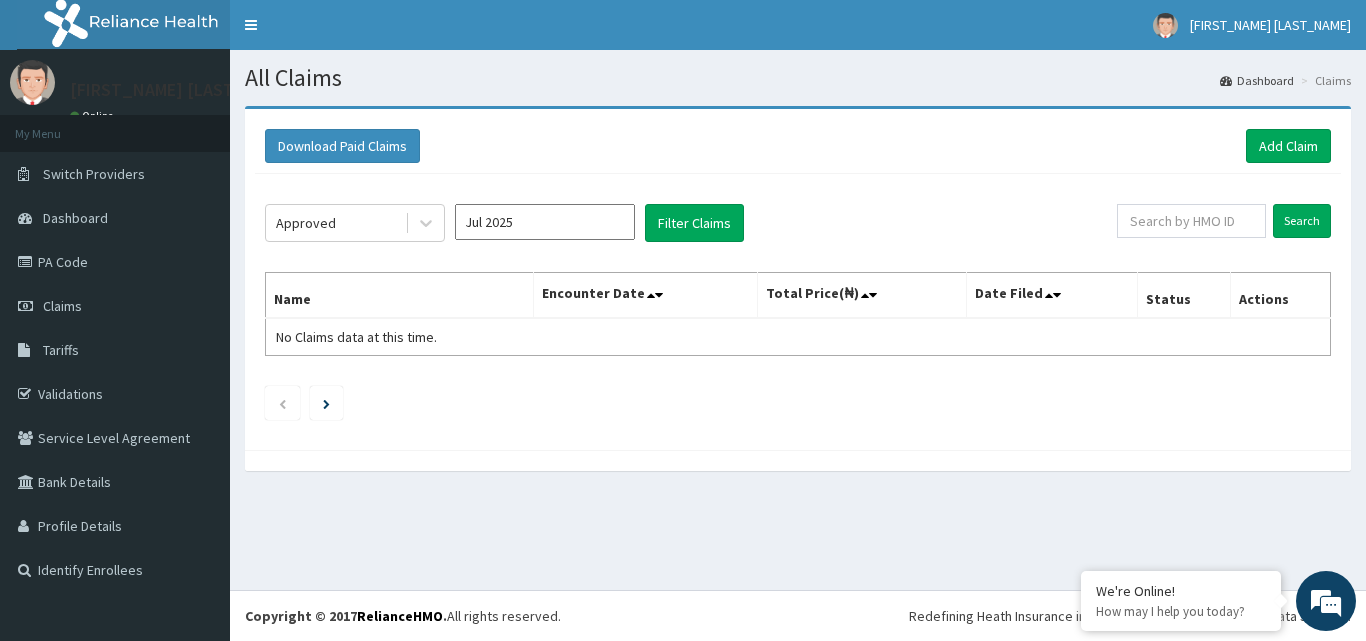 type on "Aug 2025" 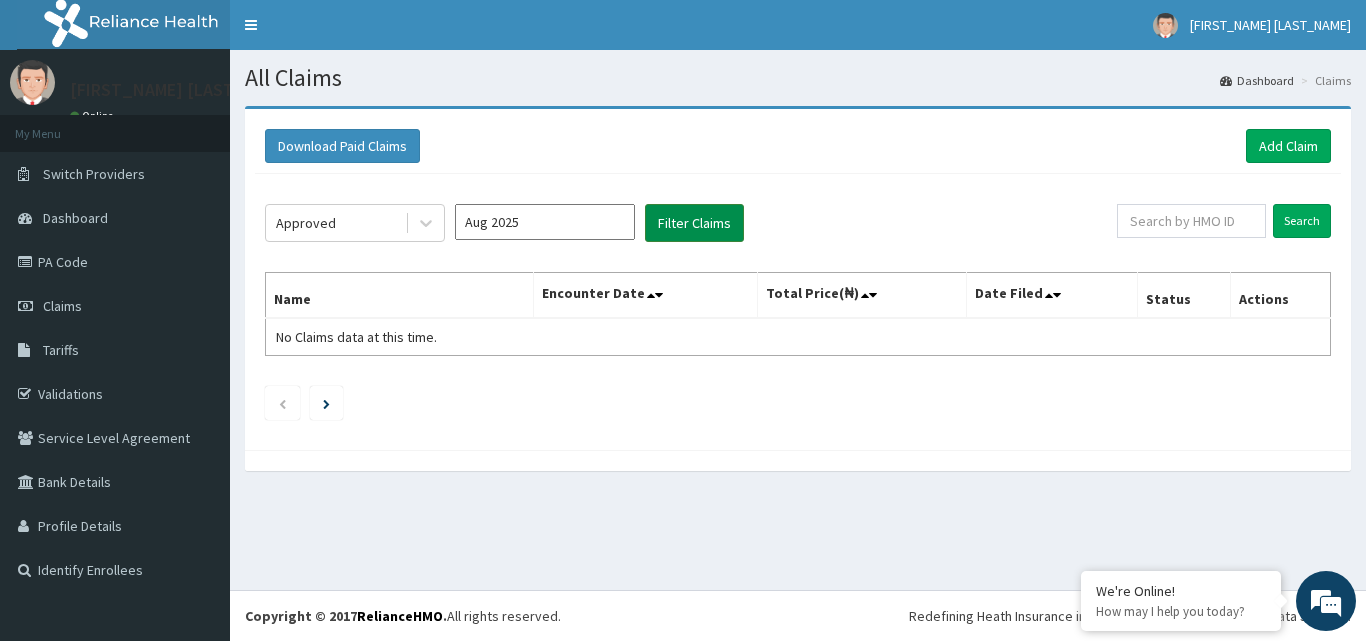 click on "Filter Claims" at bounding box center [694, 223] 